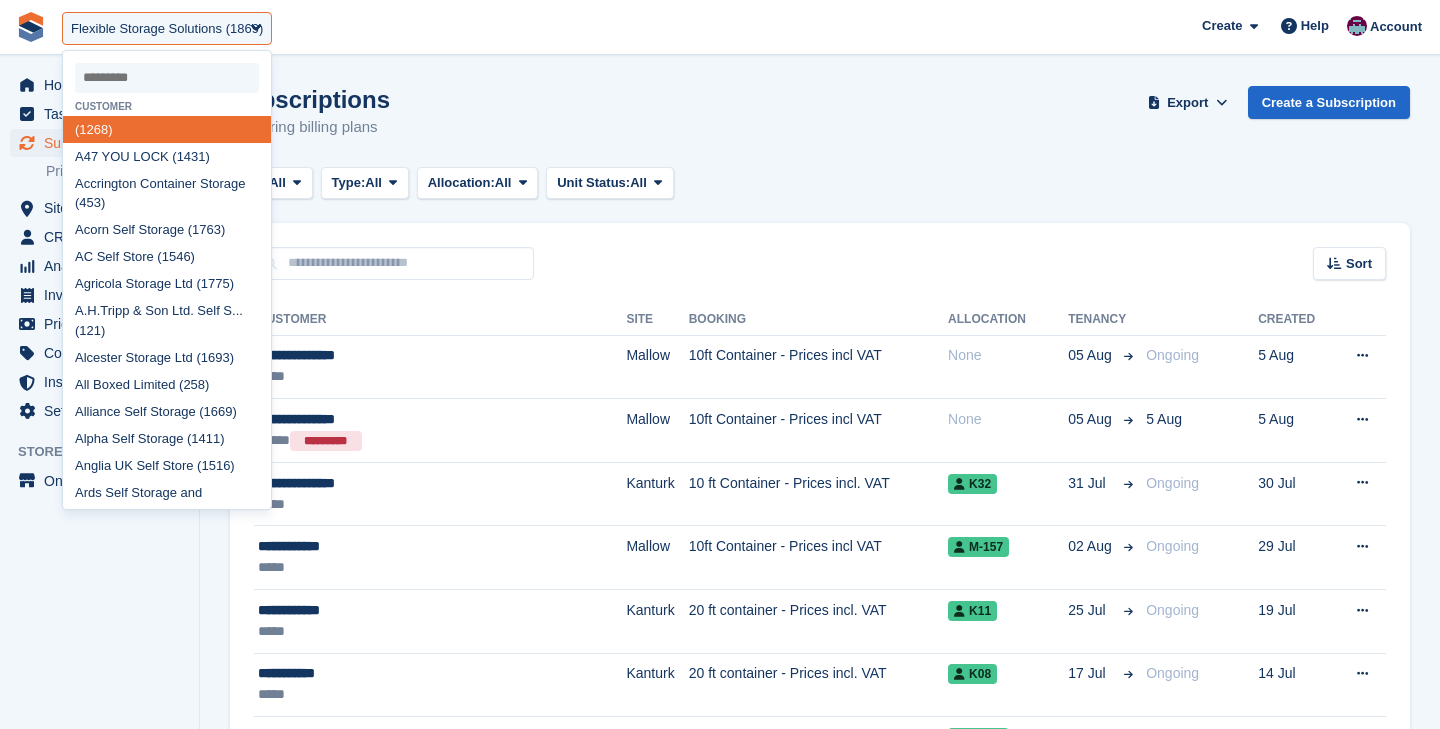 scroll, scrollTop: 0, scrollLeft: 0, axis: both 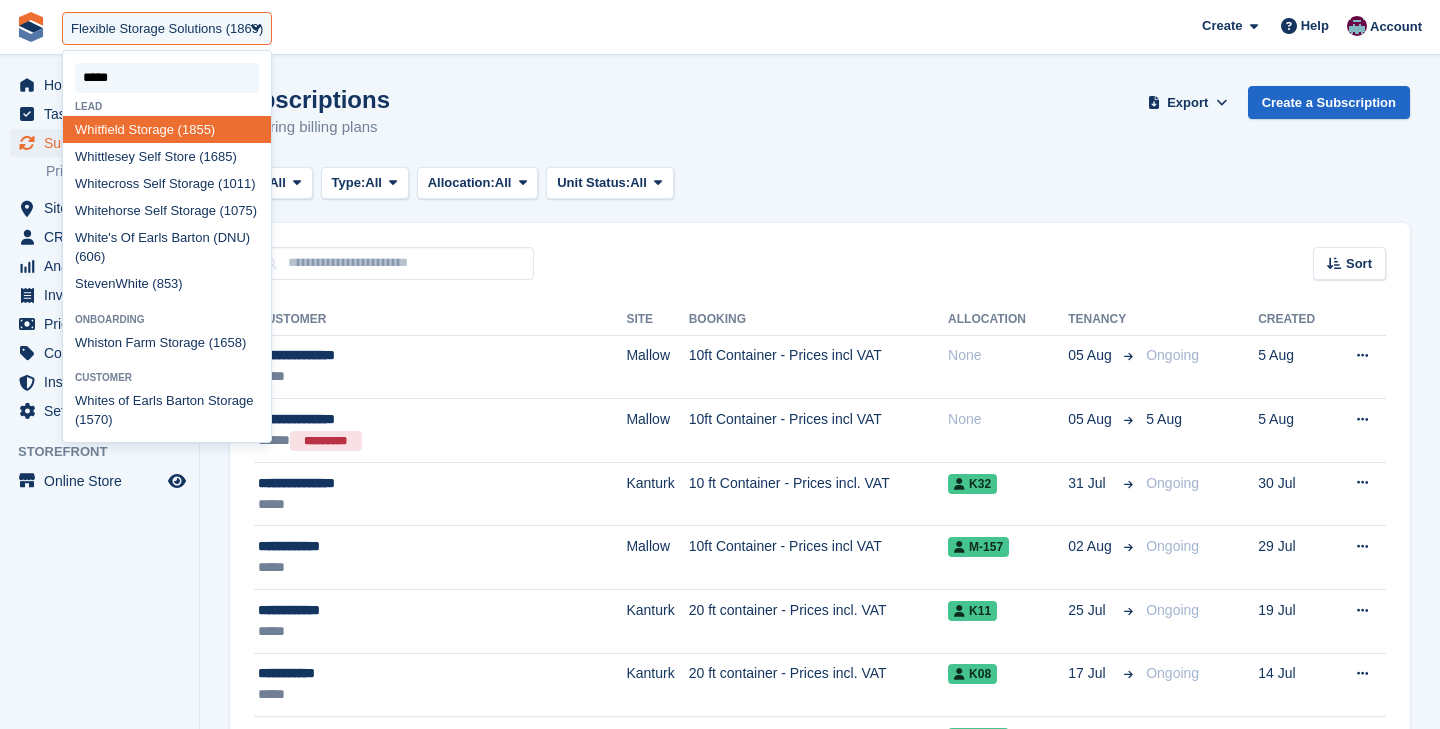 type on "******" 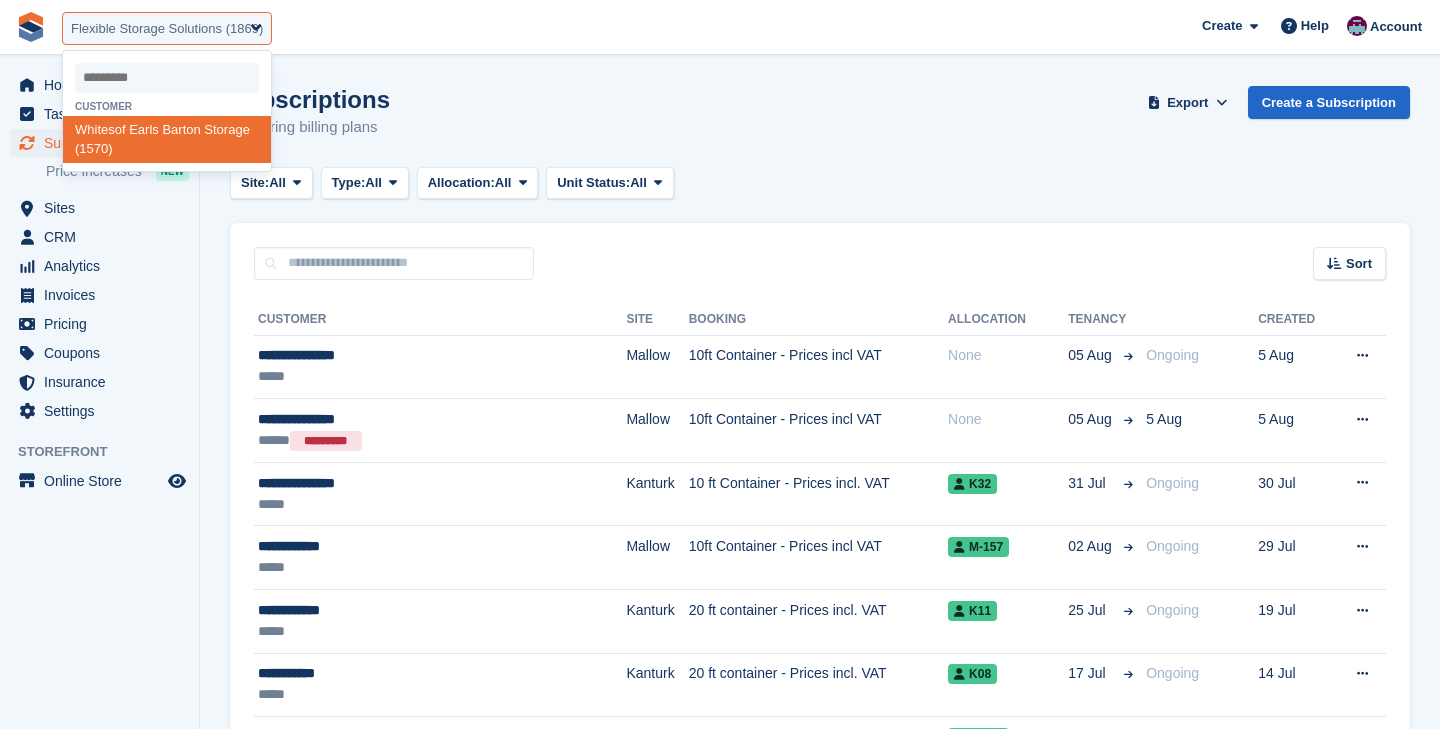 select on "****" 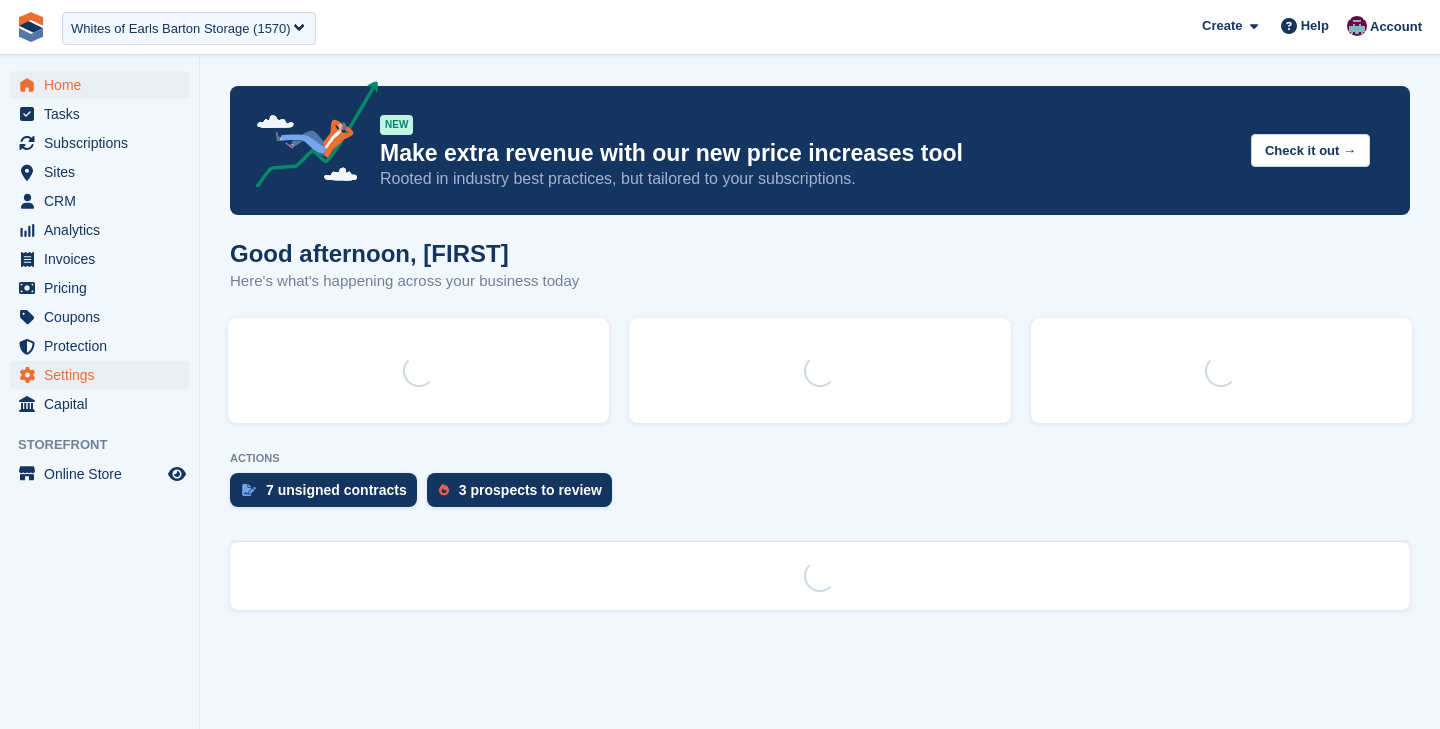 scroll, scrollTop: 0, scrollLeft: 0, axis: both 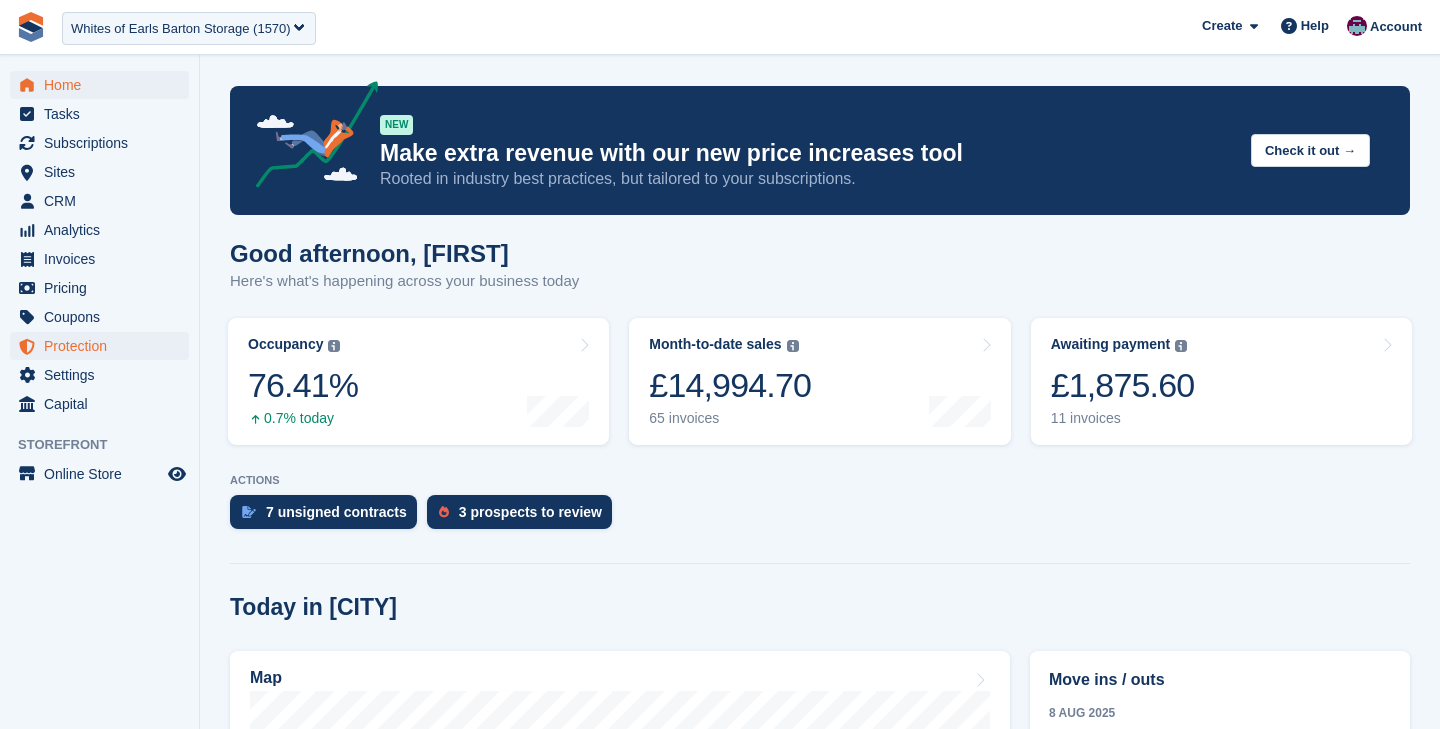 click on "Protection" at bounding box center [104, 346] 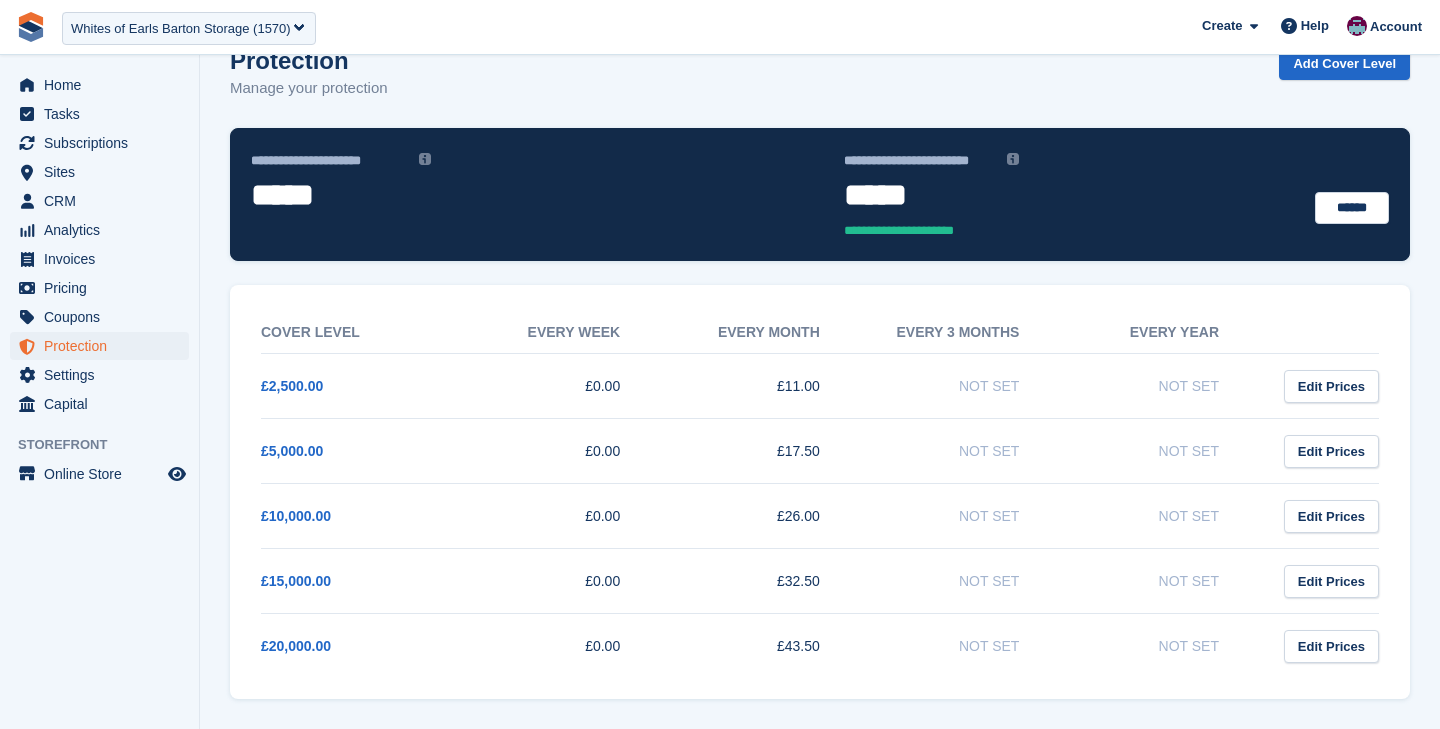 scroll, scrollTop: 5, scrollLeft: 0, axis: vertical 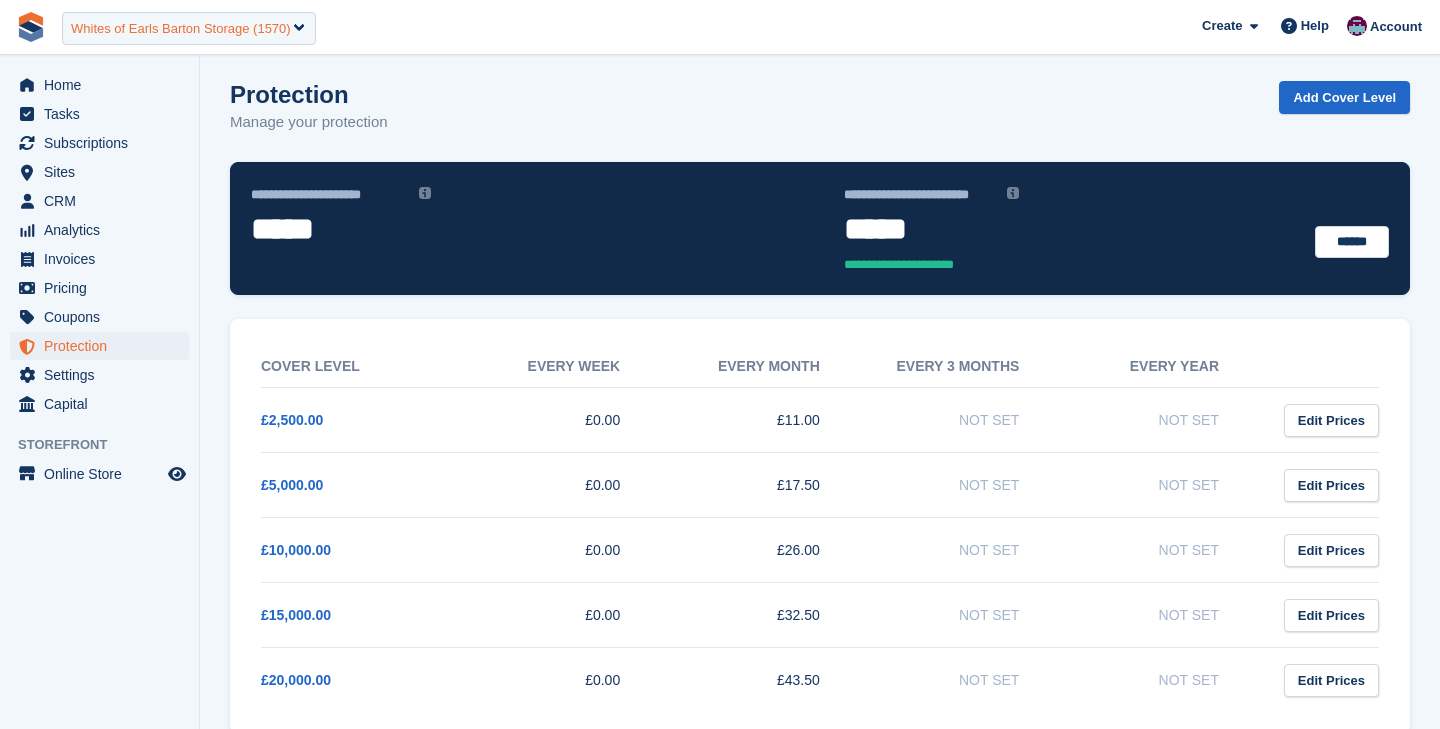 click on "Whites of Earls Barton Storage (1570)" at bounding box center [181, 29] 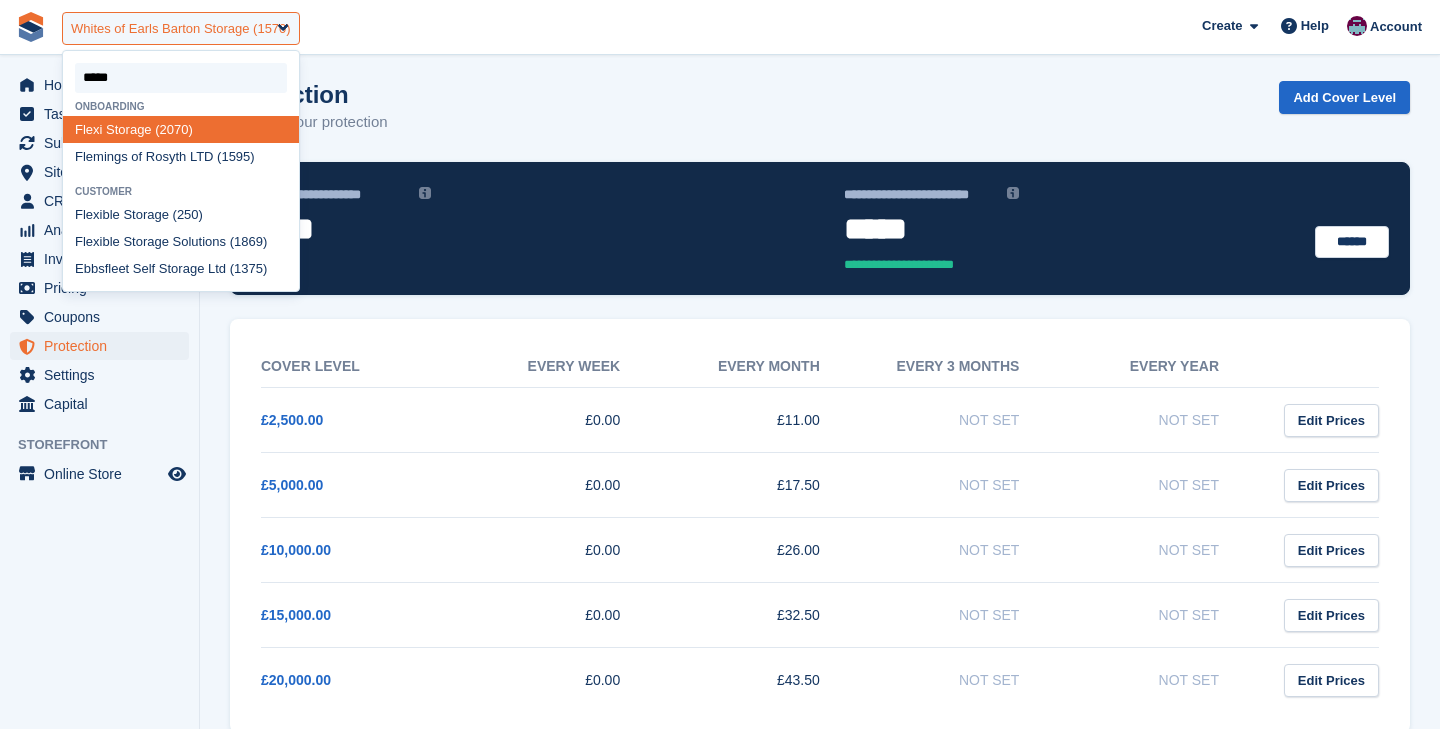 type on "******" 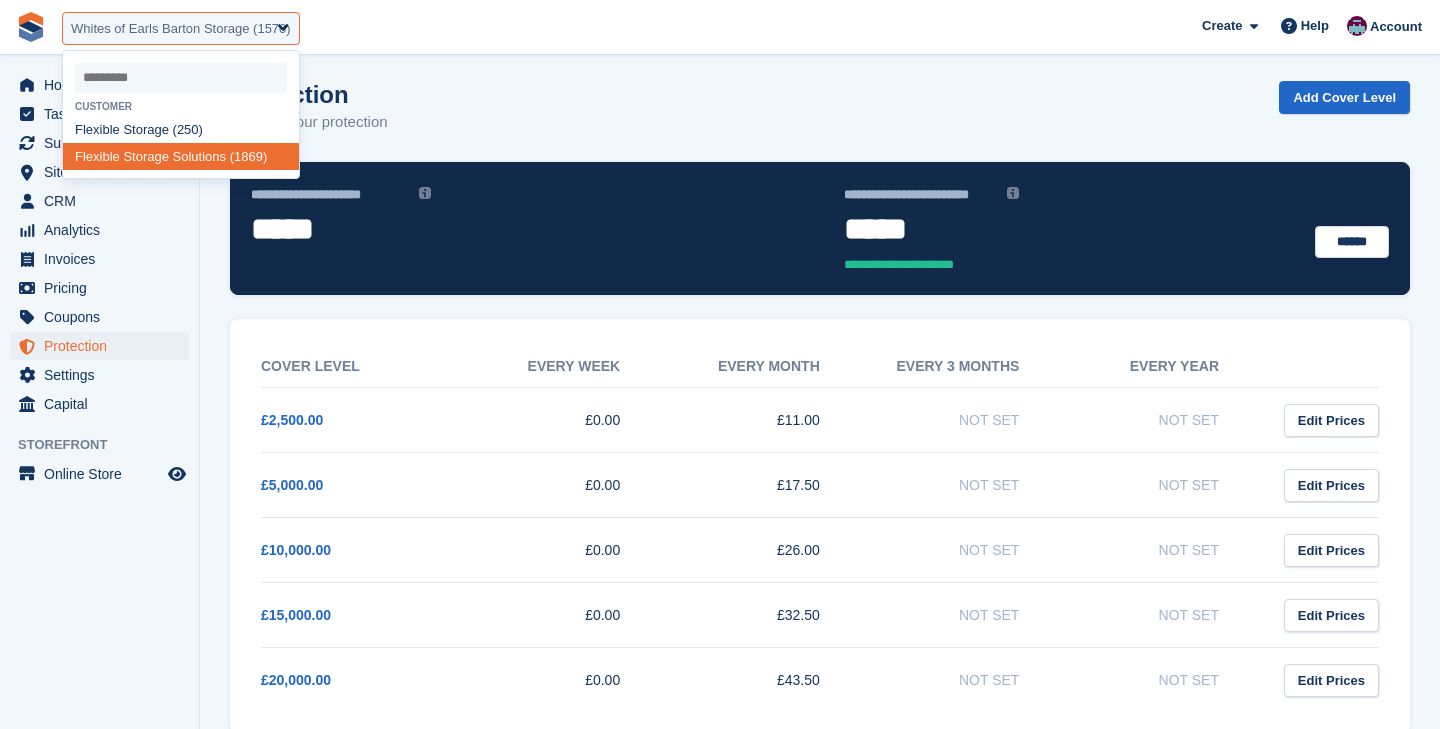 select on "****" 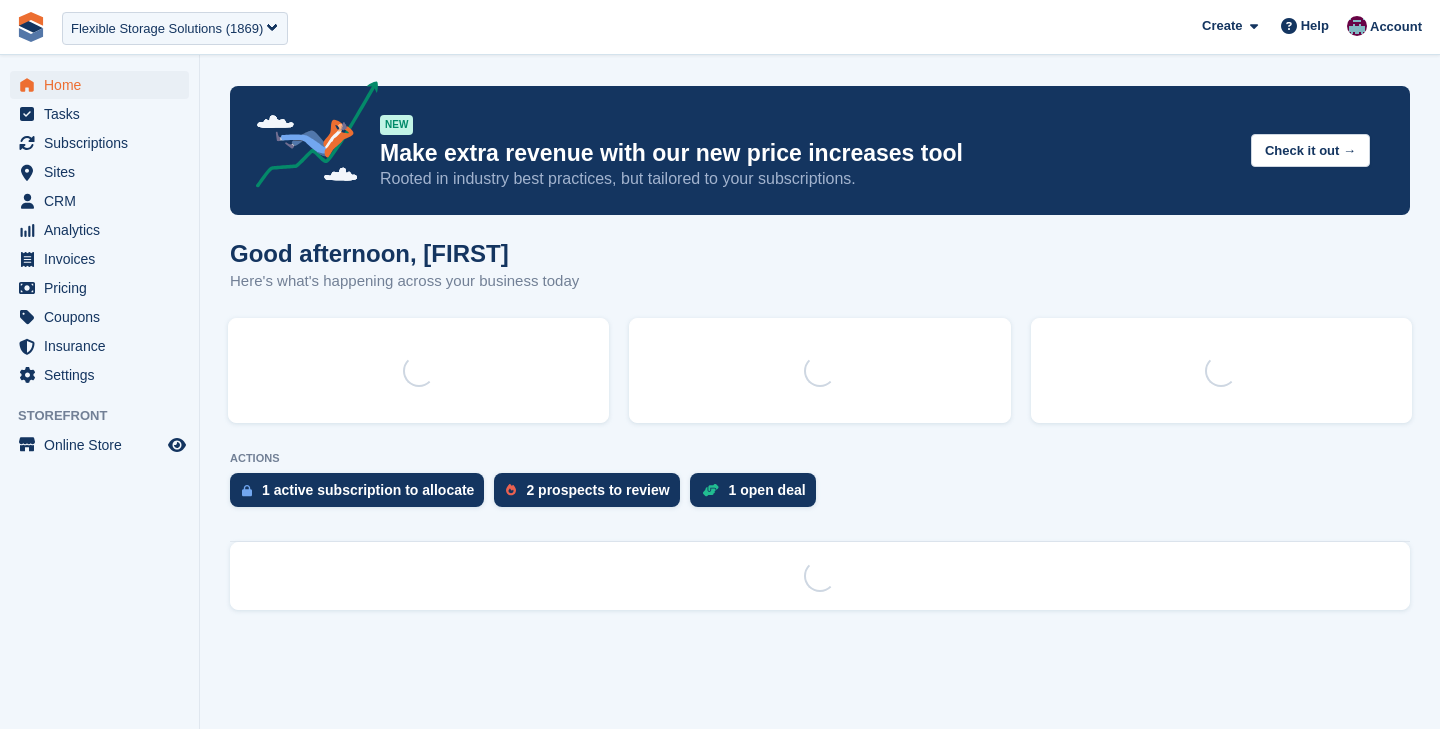 scroll, scrollTop: 0, scrollLeft: 0, axis: both 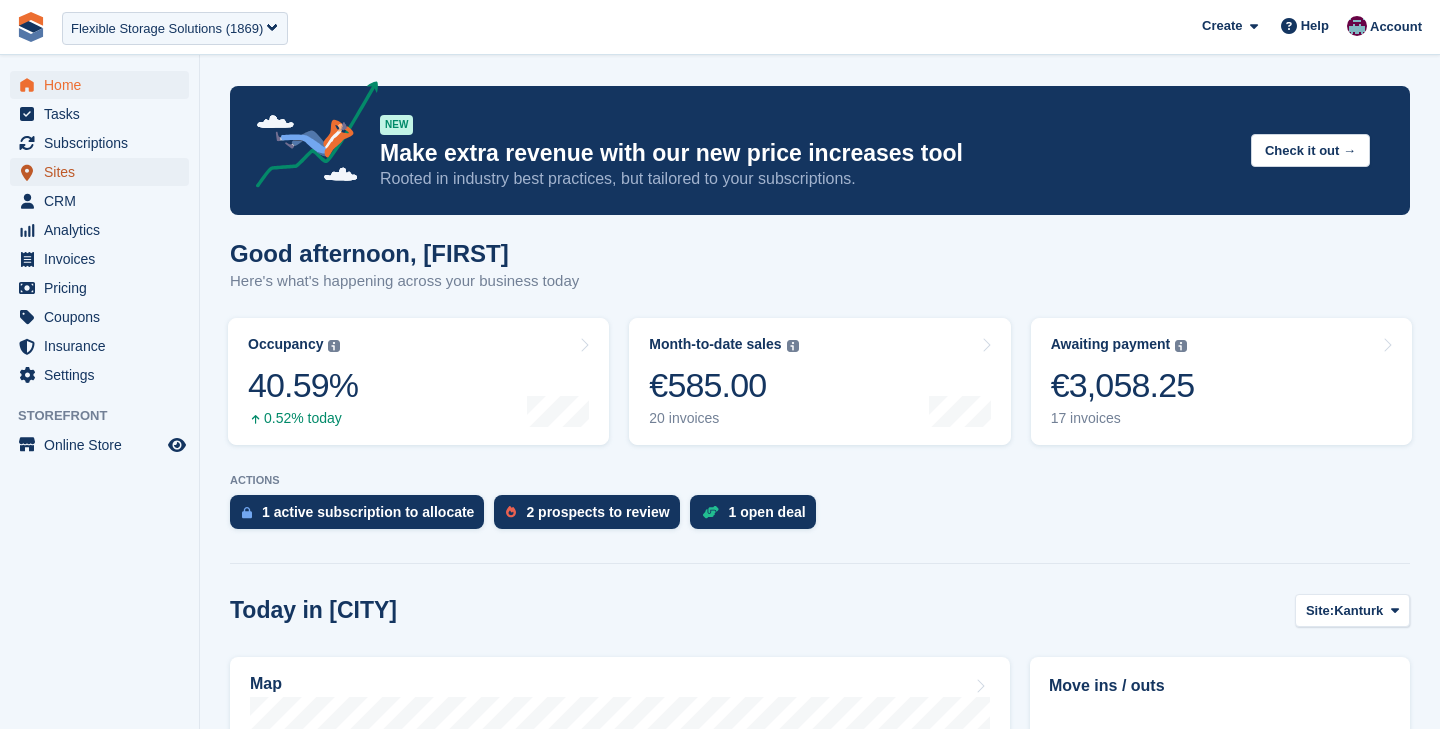click on "Sites" at bounding box center [104, 172] 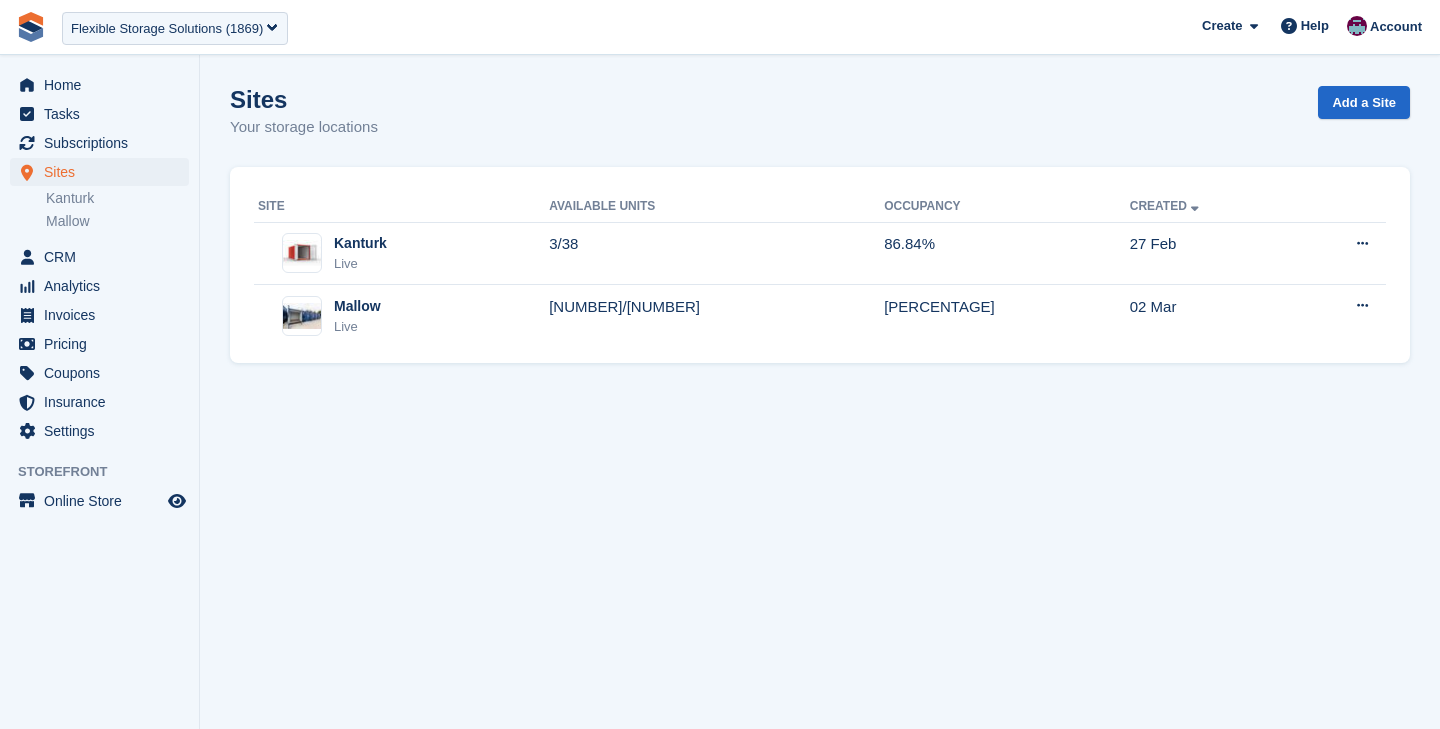 scroll, scrollTop: 0, scrollLeft: 0, axis: both 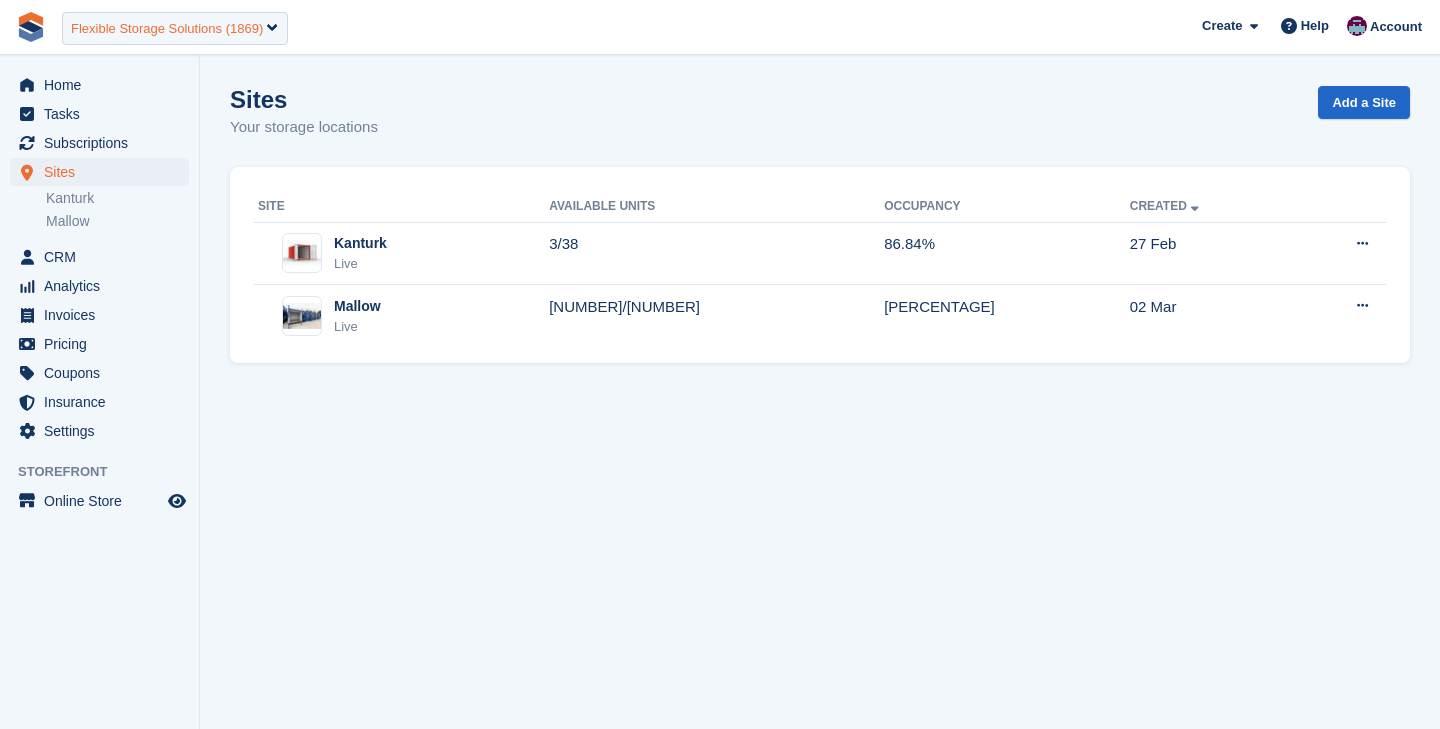 click on "Flexible Storage Solutions (1869)" at bounding box center (167, 29) 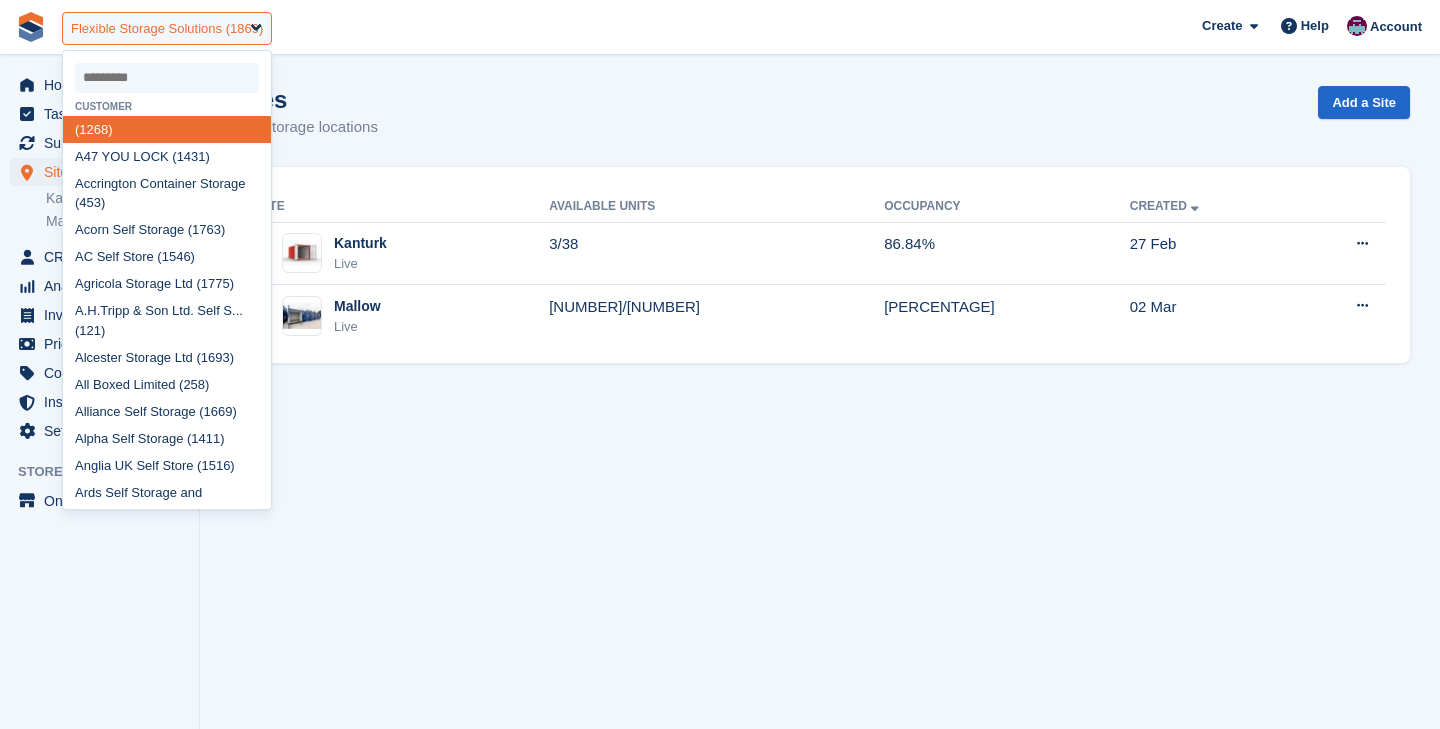 type on "*" 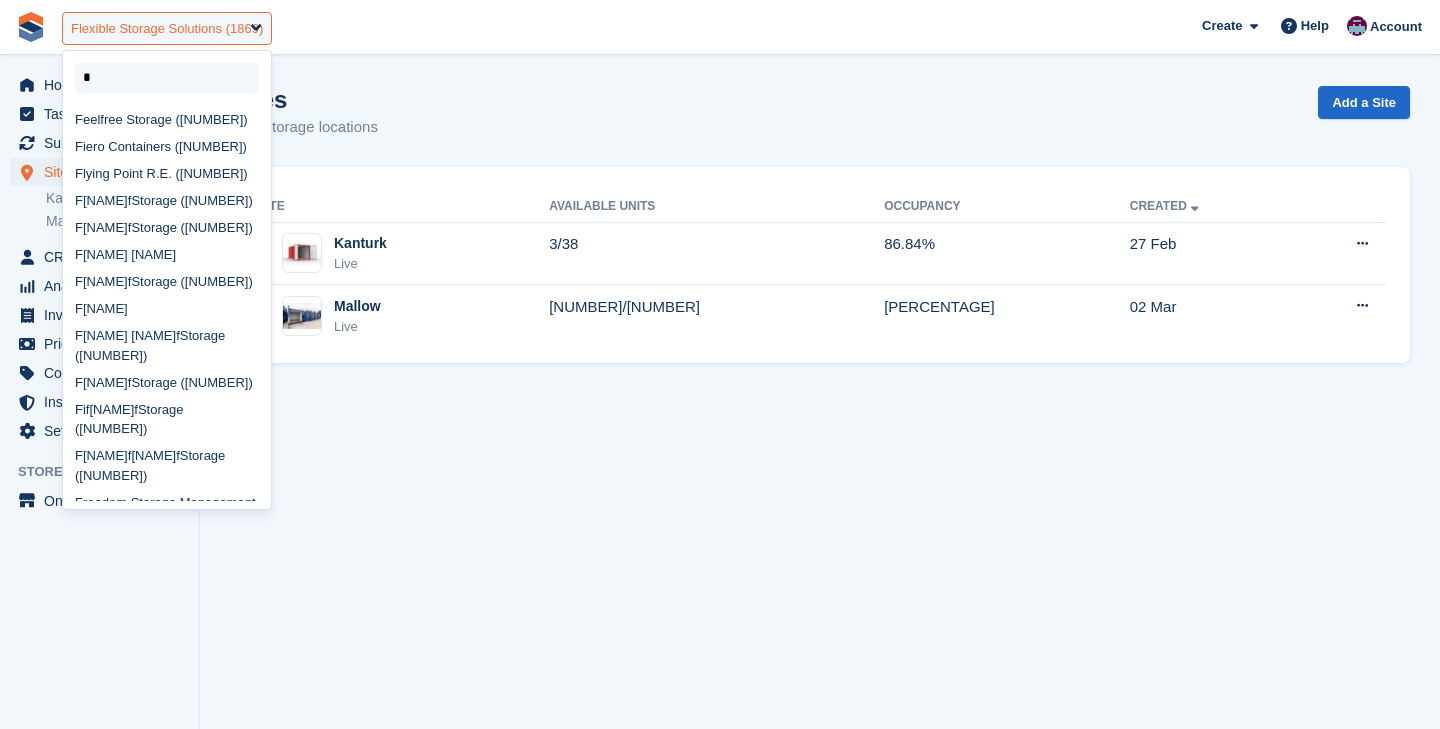 type 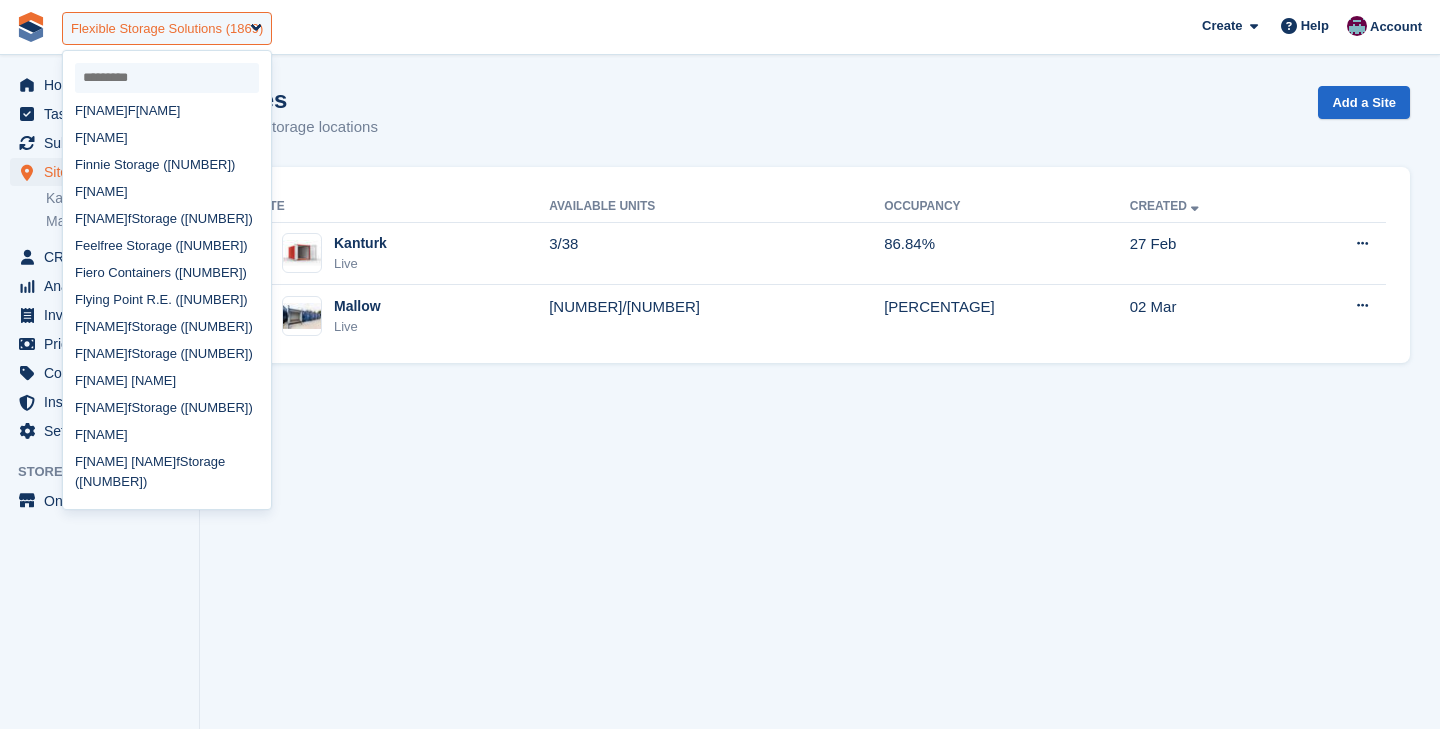 select 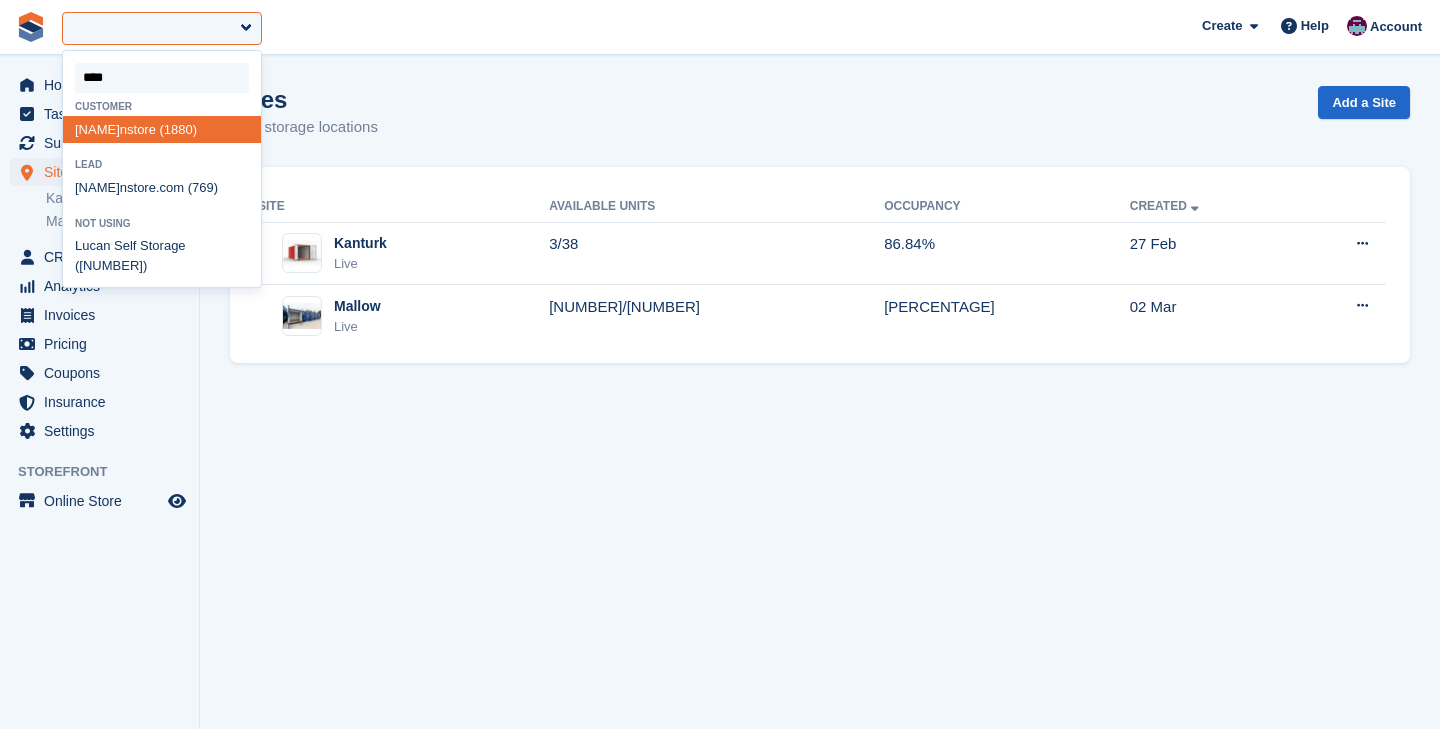 scroll, scrollTop: 0, scrollLeft: 0, axis: both 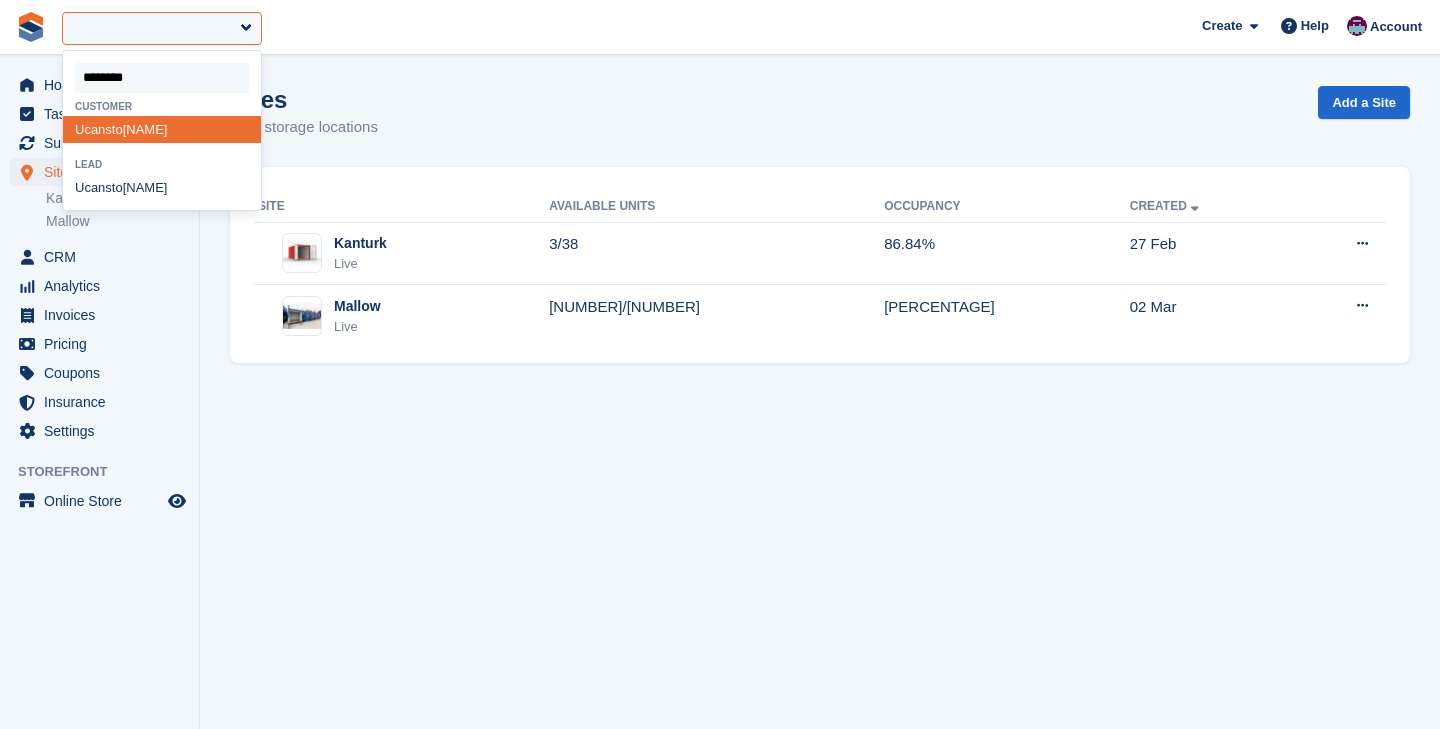 type on "*********" 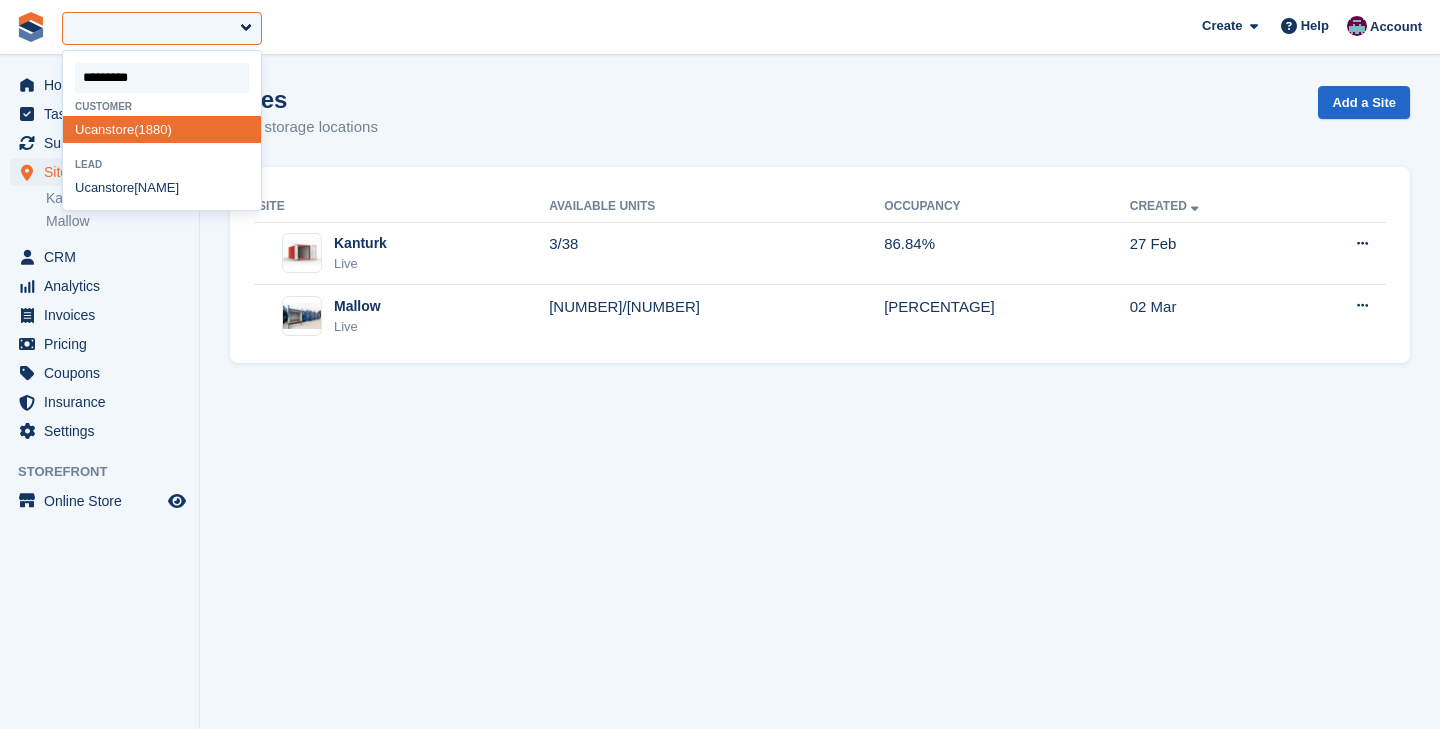 select on "****" 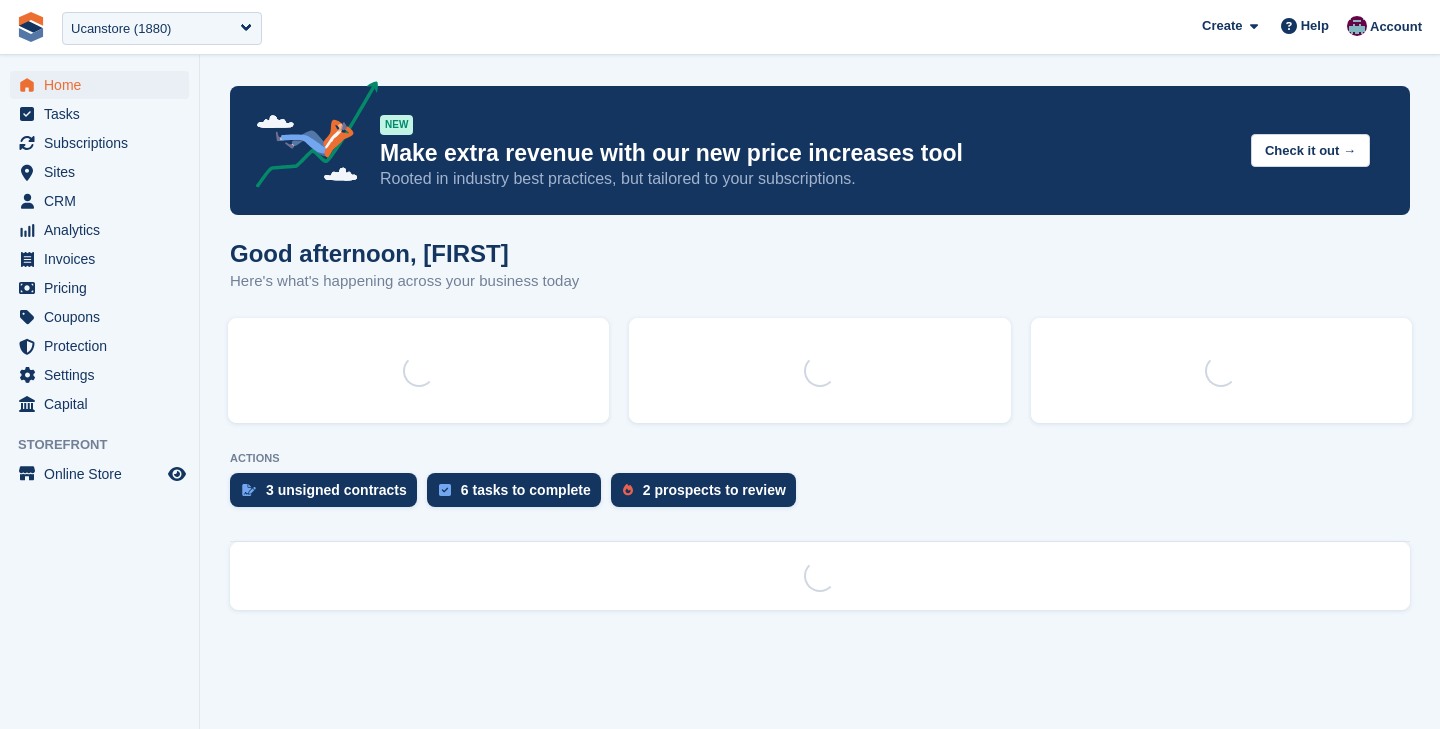 scroll, scrollTop: 0, scrollLeft: 0, axis: both 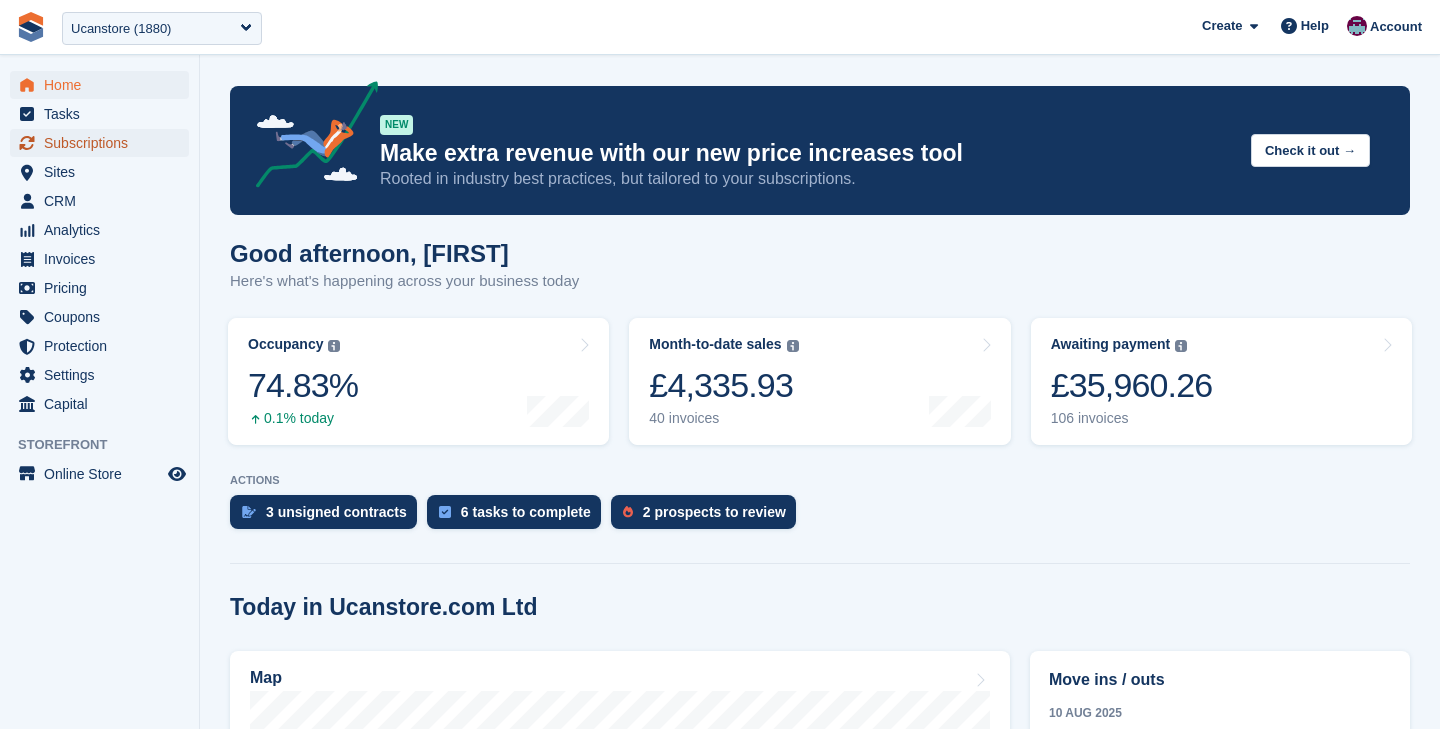click on "Subscriptions" at bounding box center [104, 143] 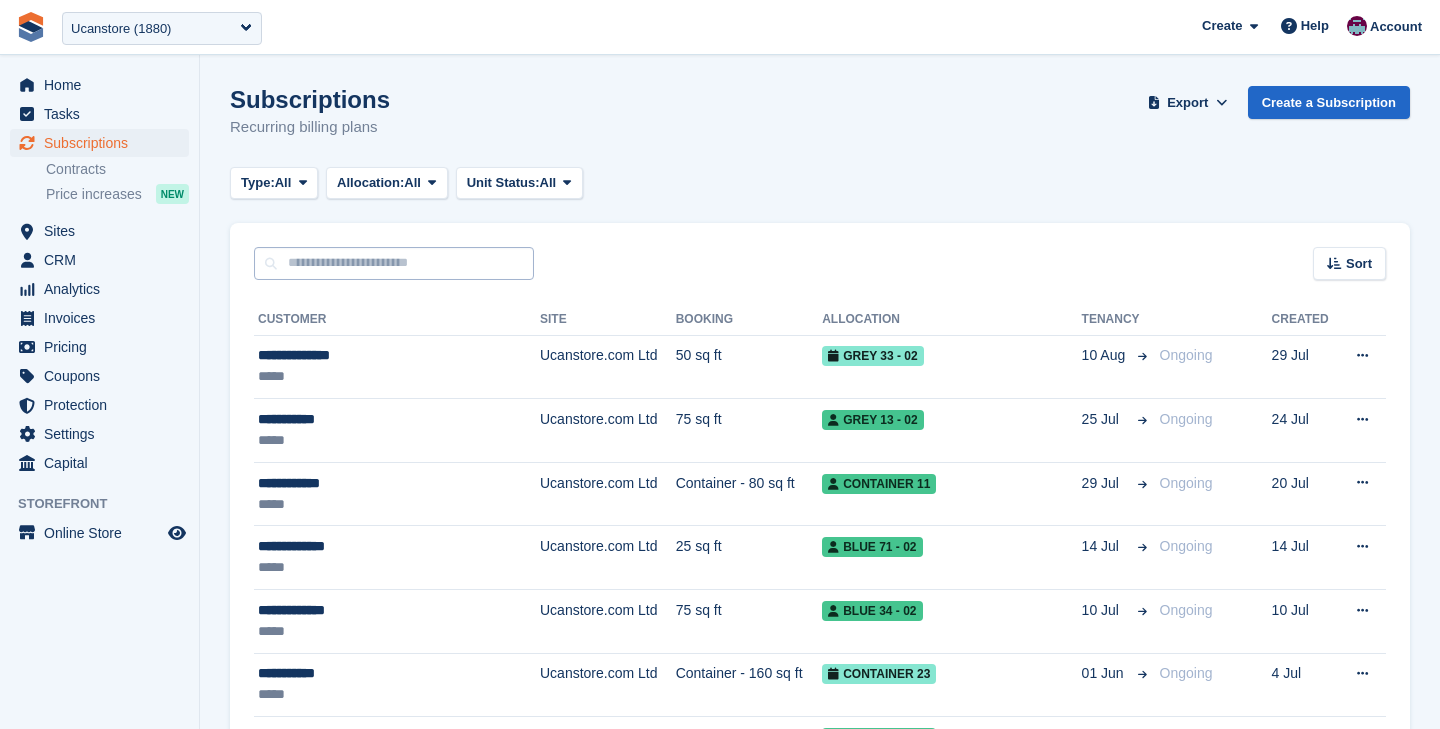 scroll, scrollTop: 0, scrollLeft: 0, axis: both 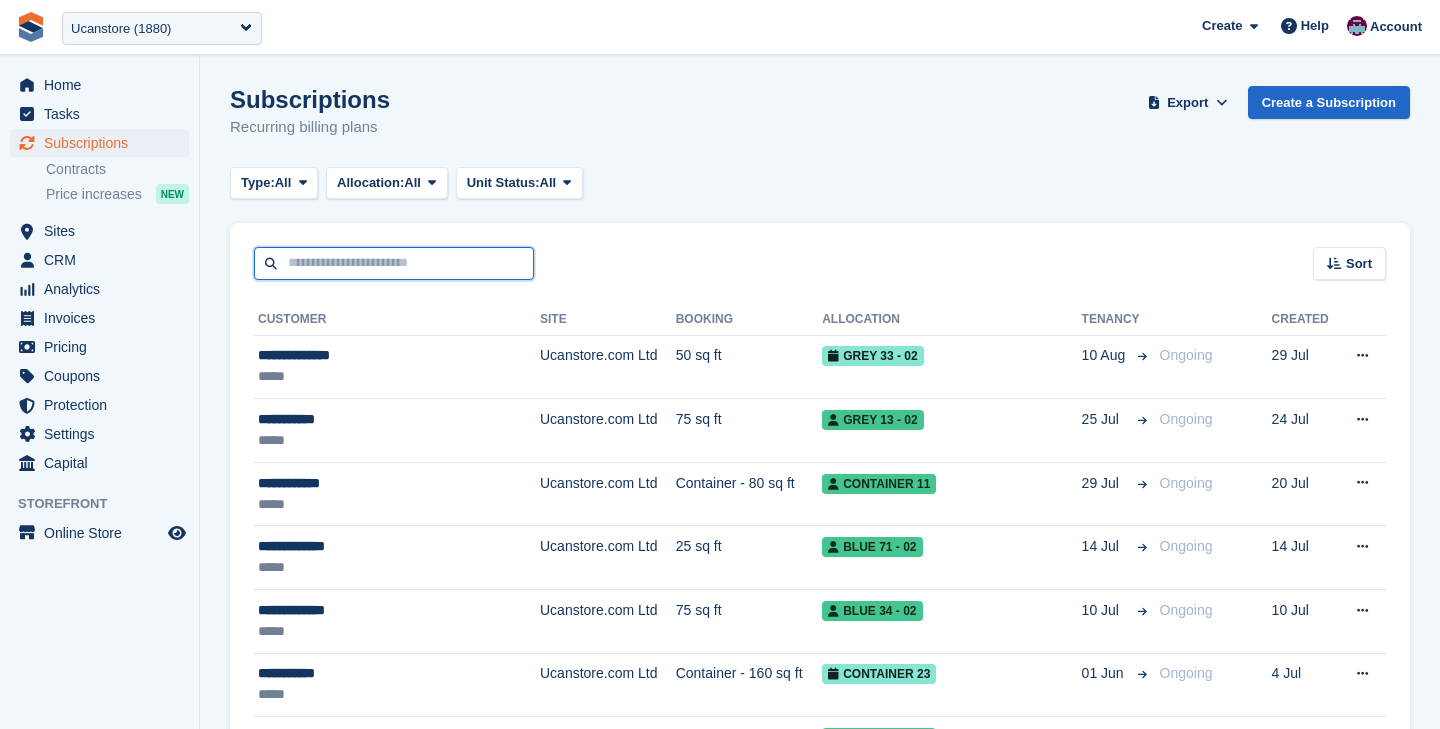 click at bounding box center (394, 263) 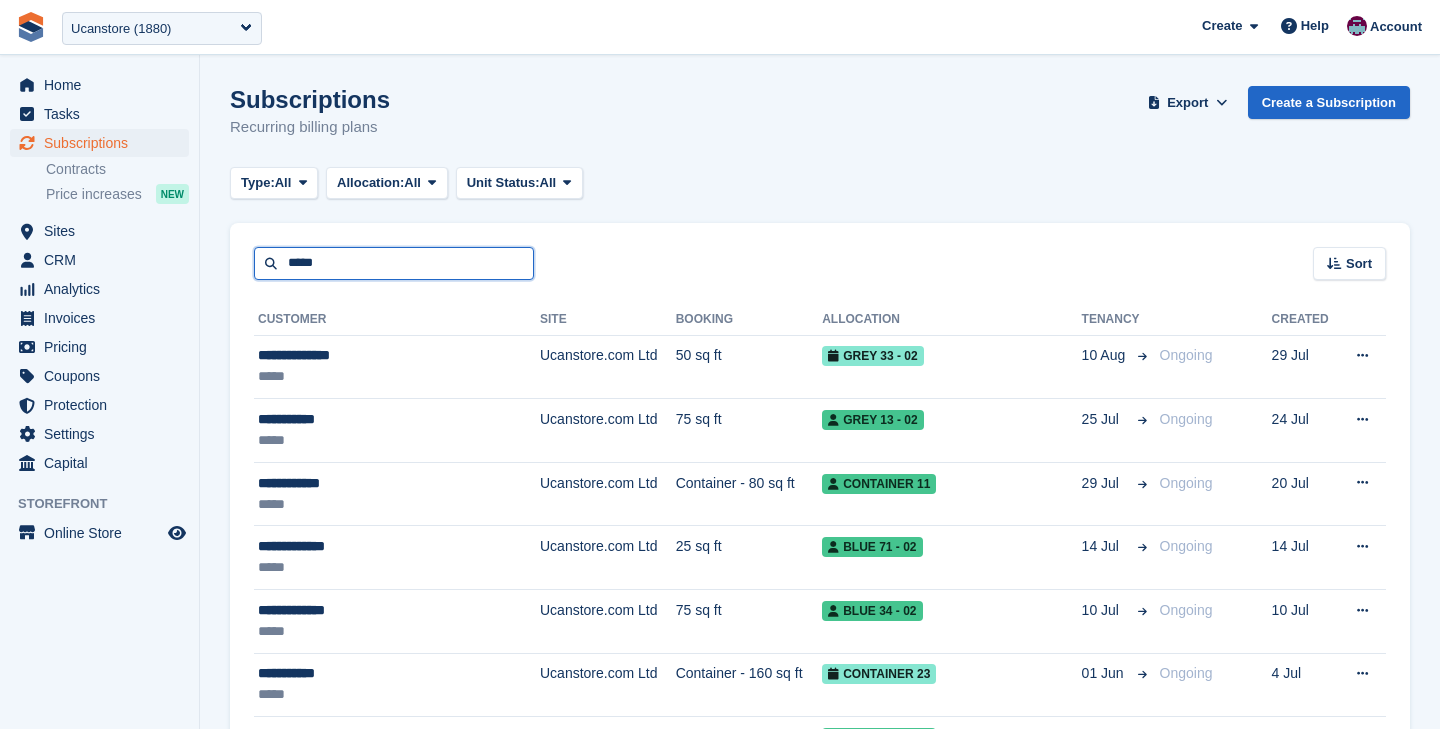 type on "*****" 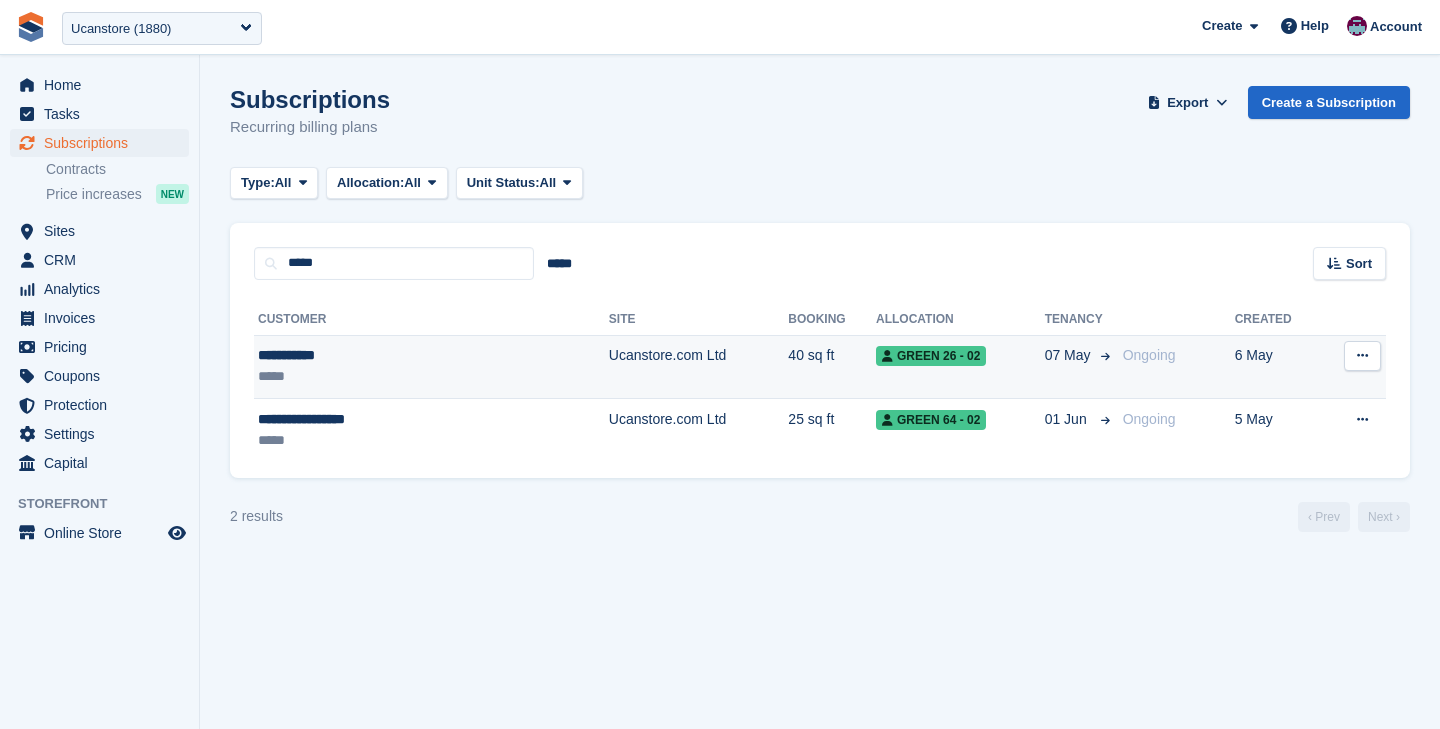 click on "**********" at bounding box center (372, 355) 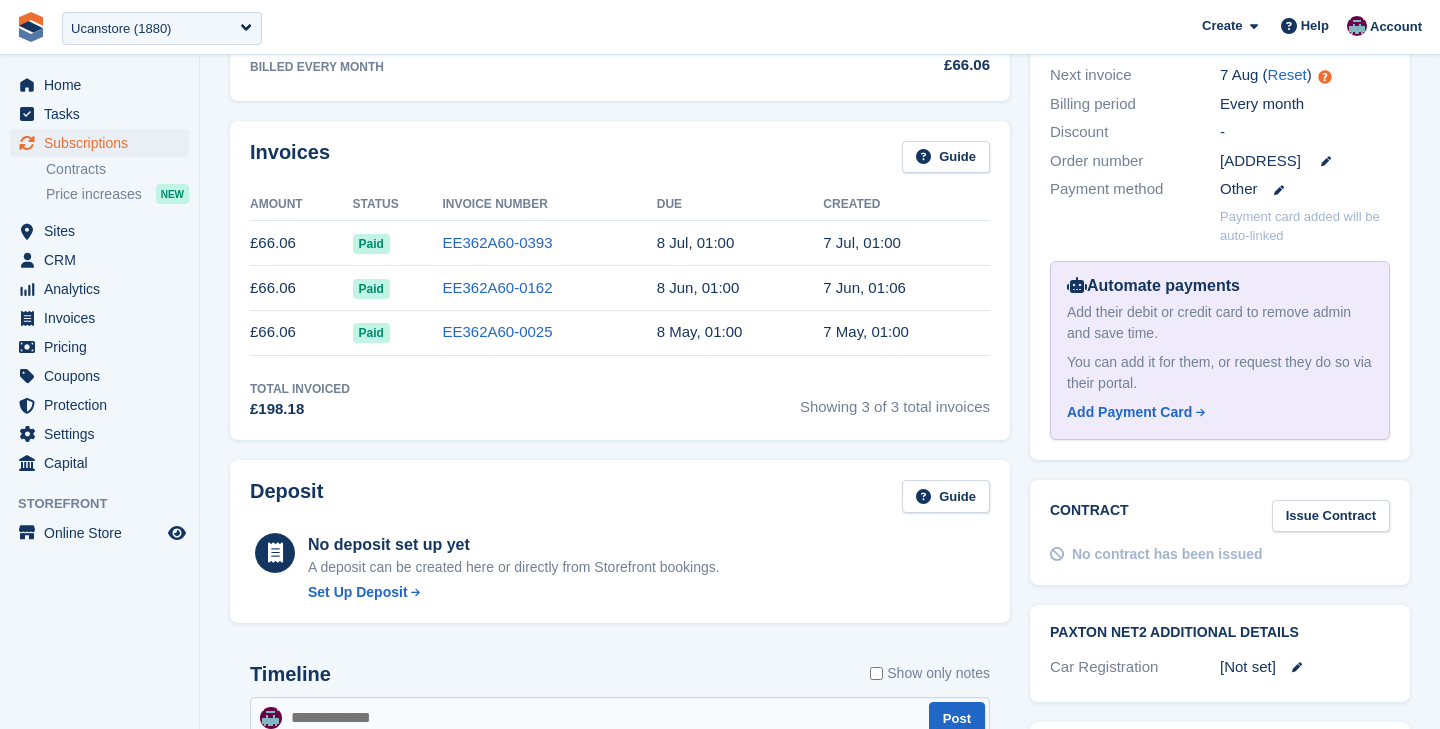 scroll, scrollTop: 0, scrollLeft: 0, axis: both 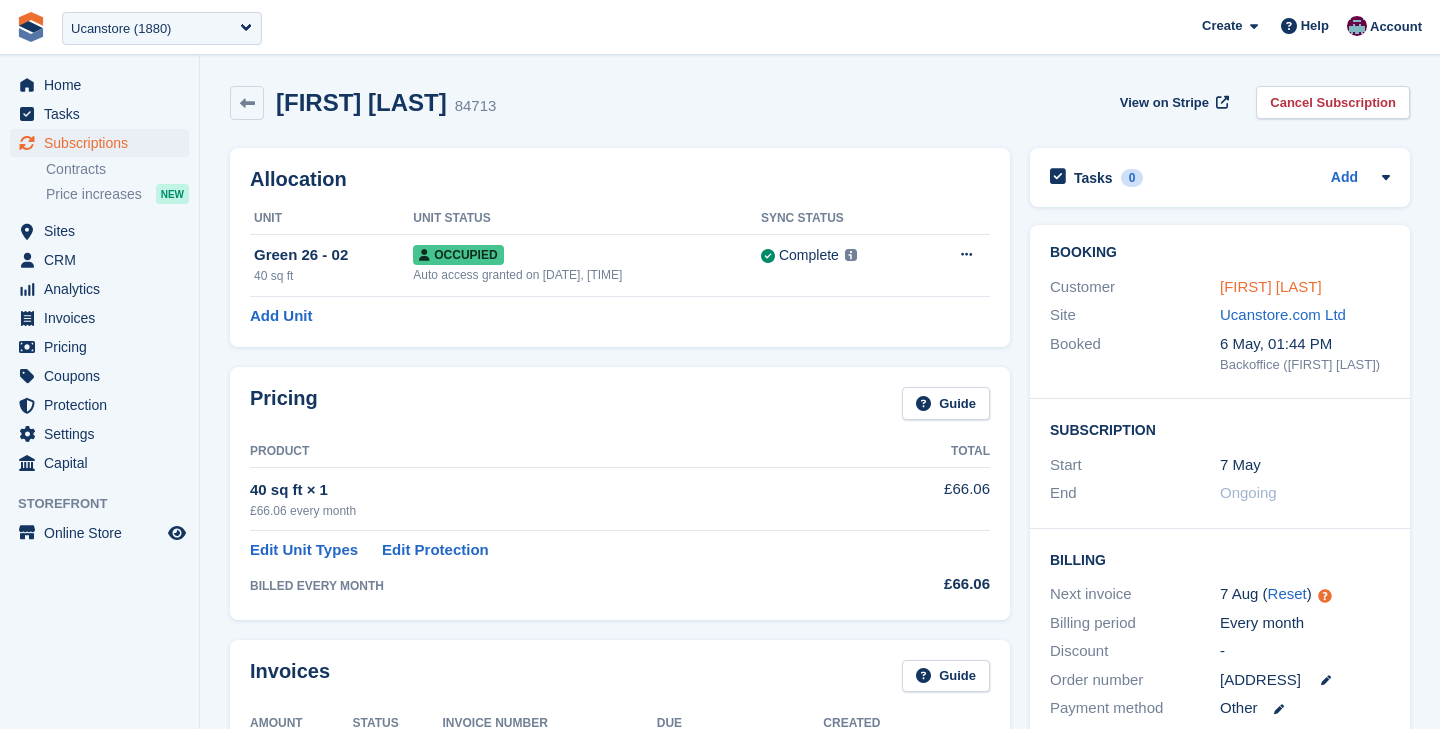 click on "Laura Bradd" at bounding box center (1271, 286) 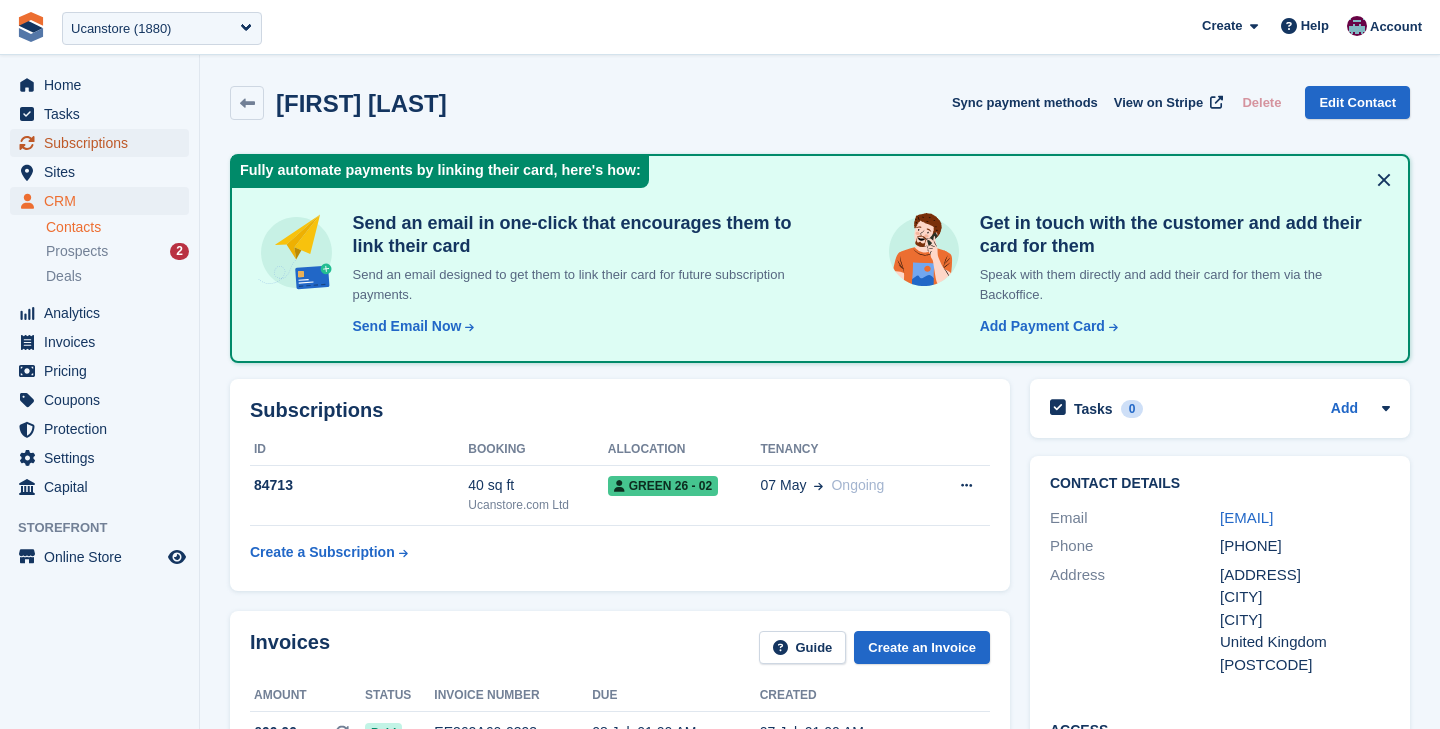 click on "Subscriptions" at bounding box center [104, 143] 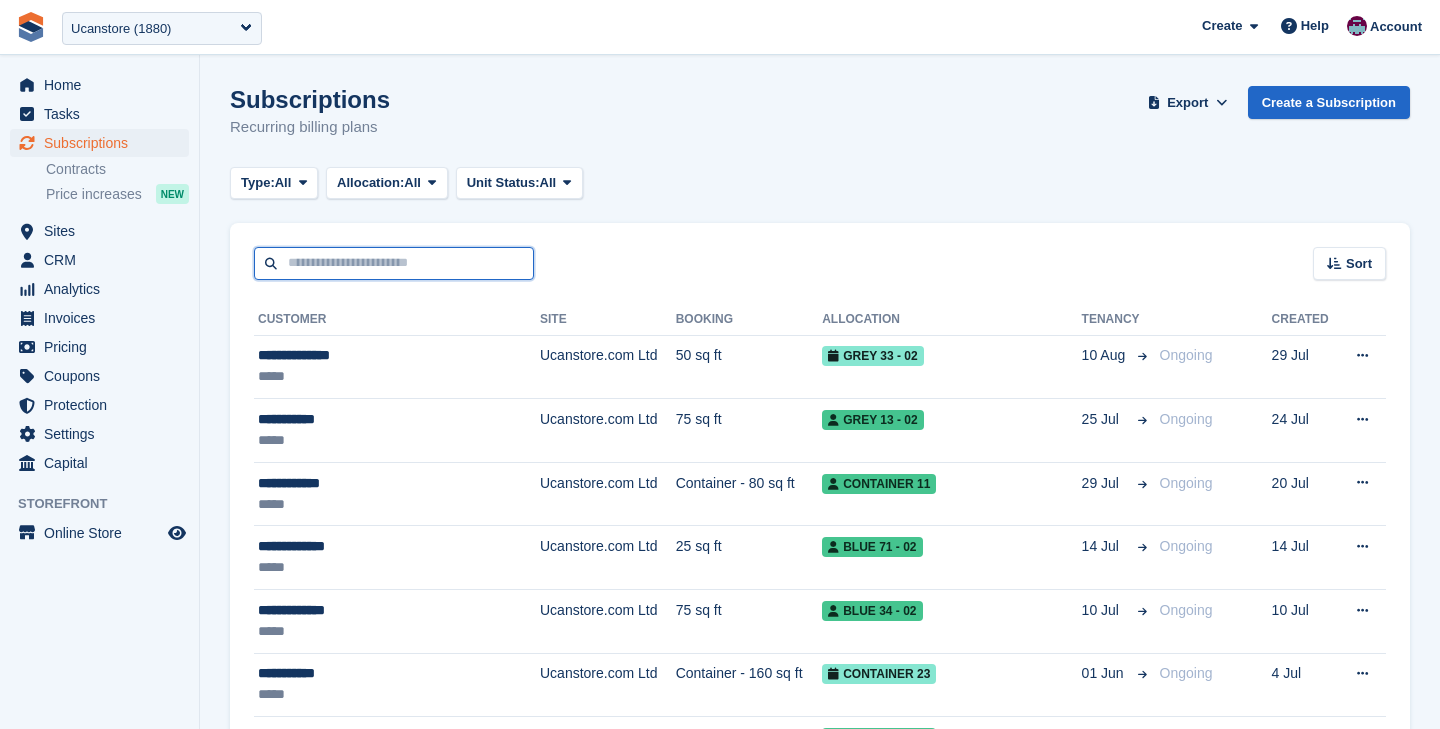 click at bounding box center [394, 263] 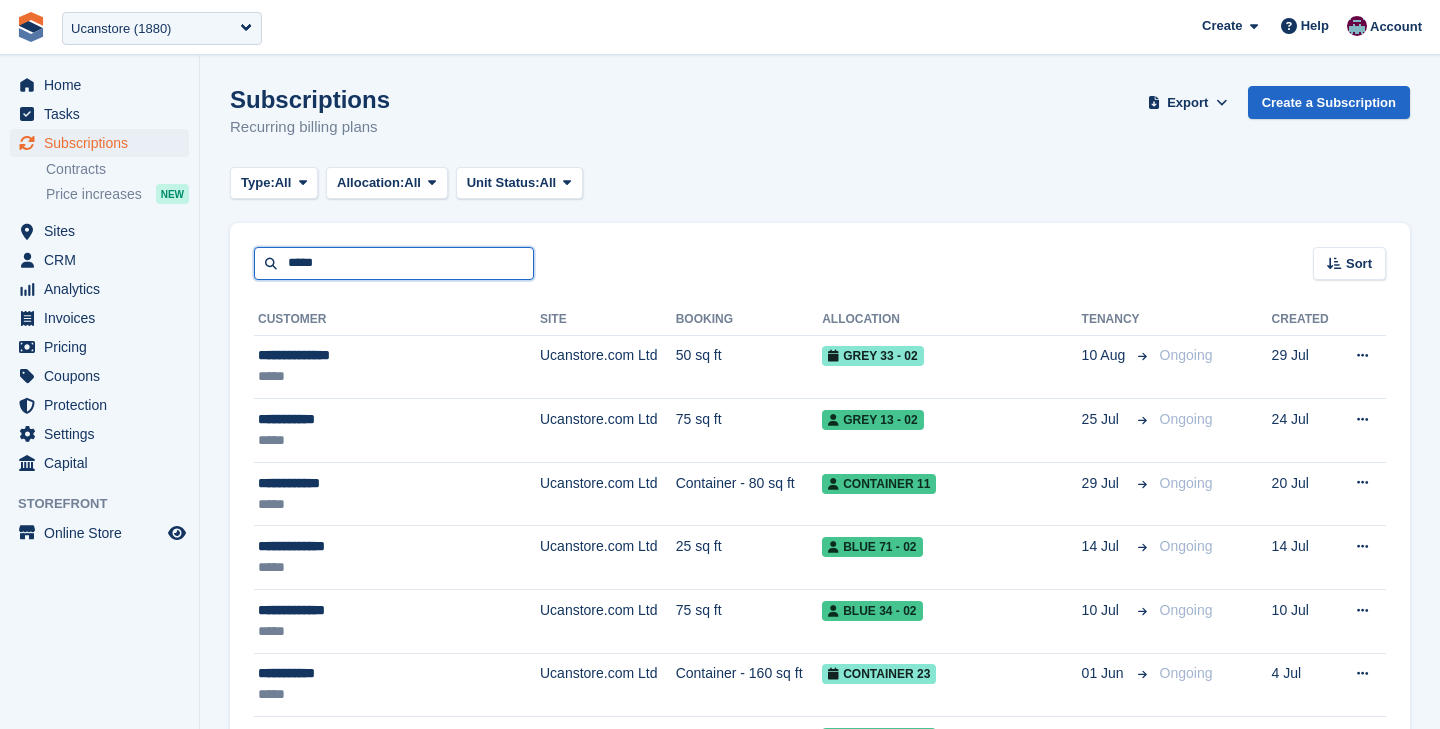 type on "*****" 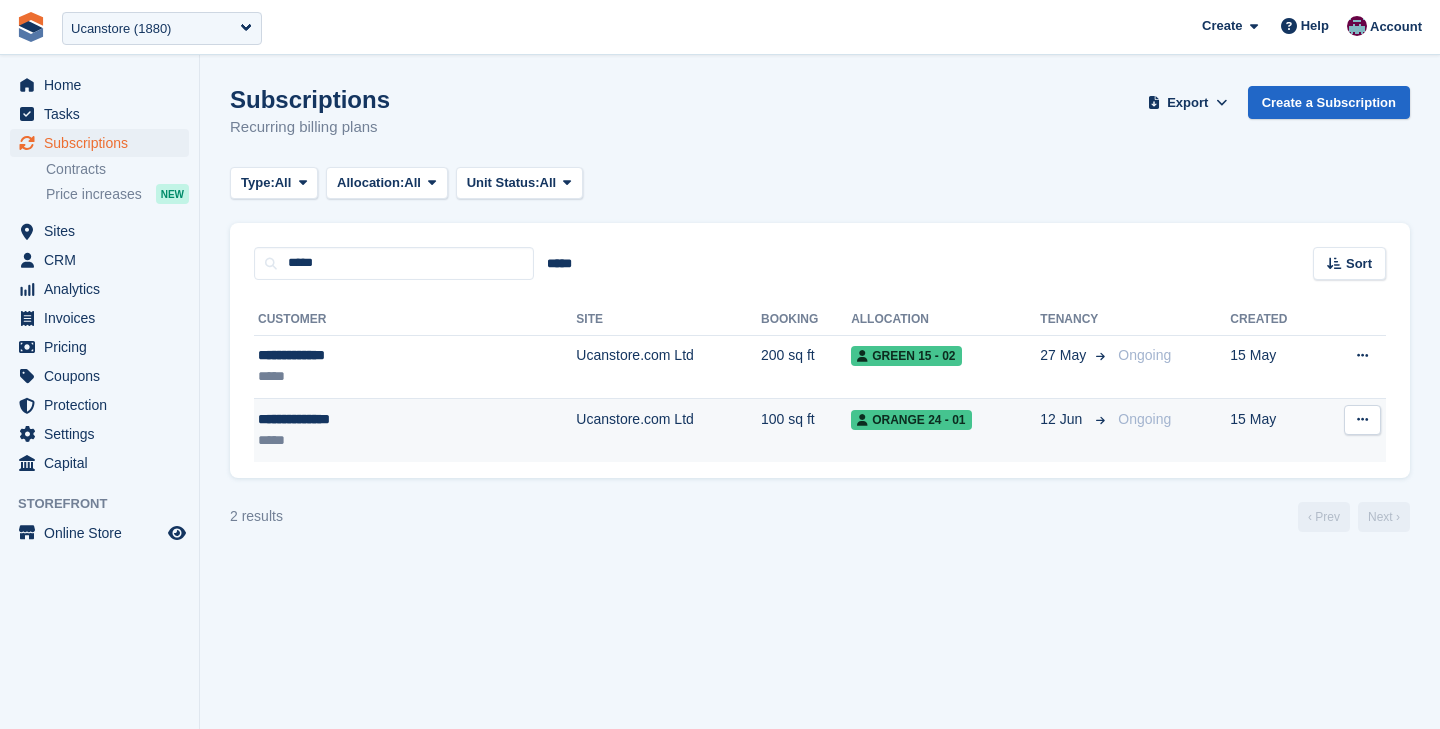 click on "*****" at bounding box center [358, 440] 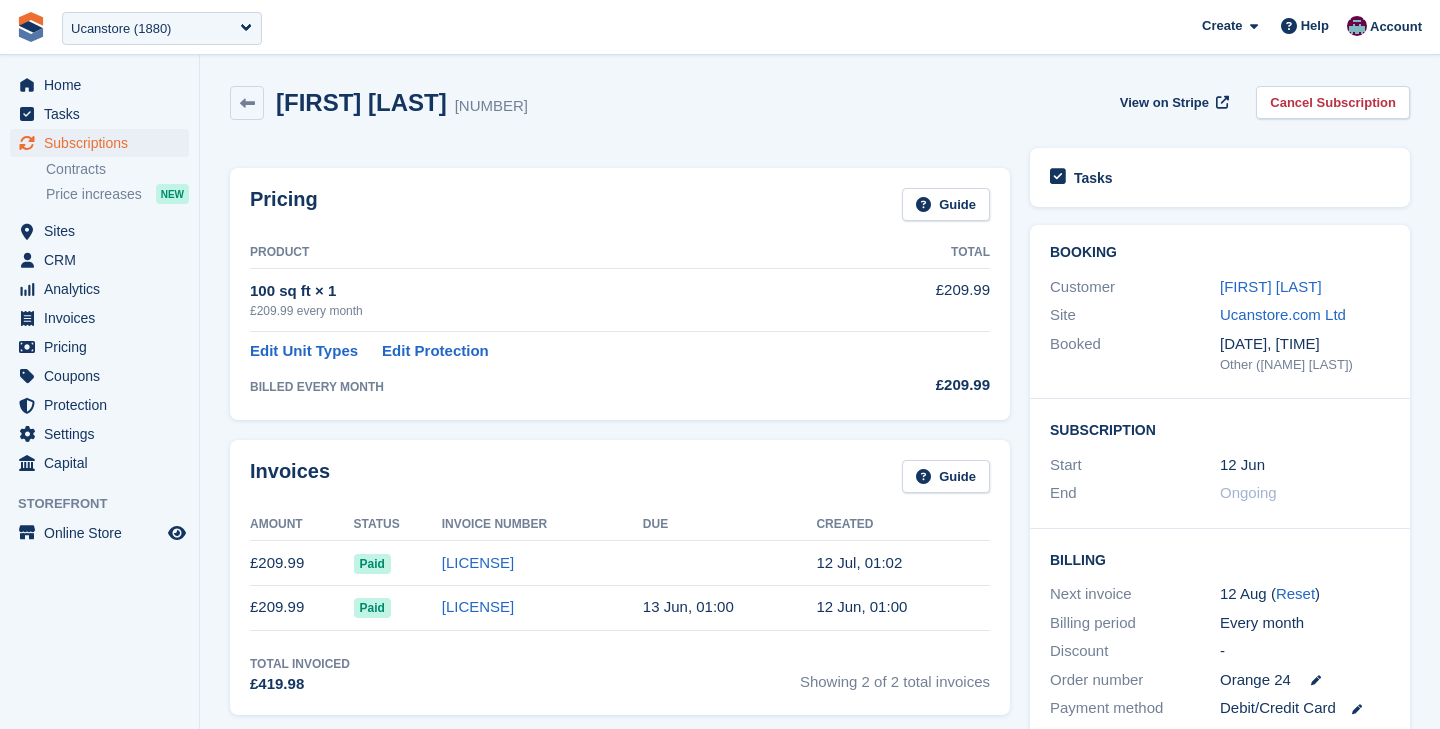 scroll, scrollTop: 0, scrollLeft: 0, axis: both 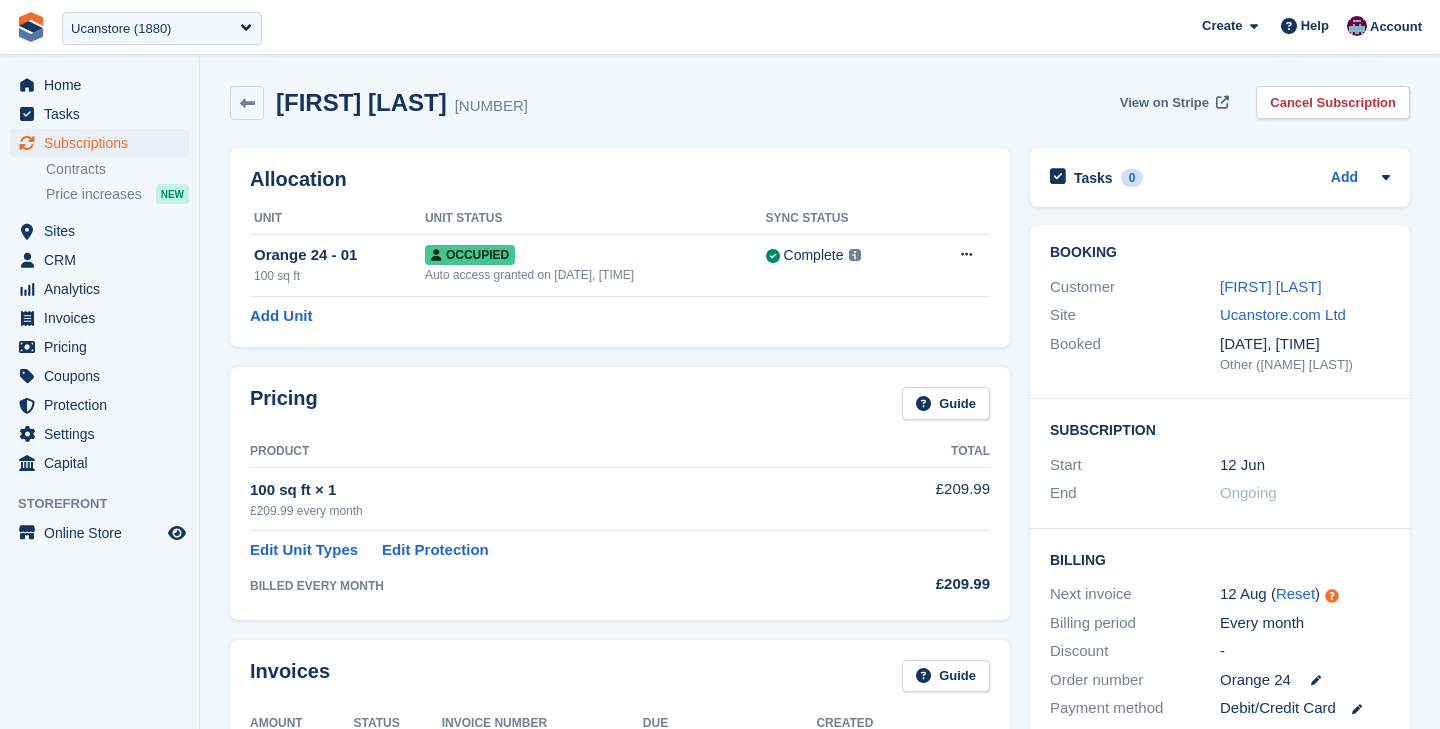 click on "View on Stripe" at bounding box center (1164, 103) 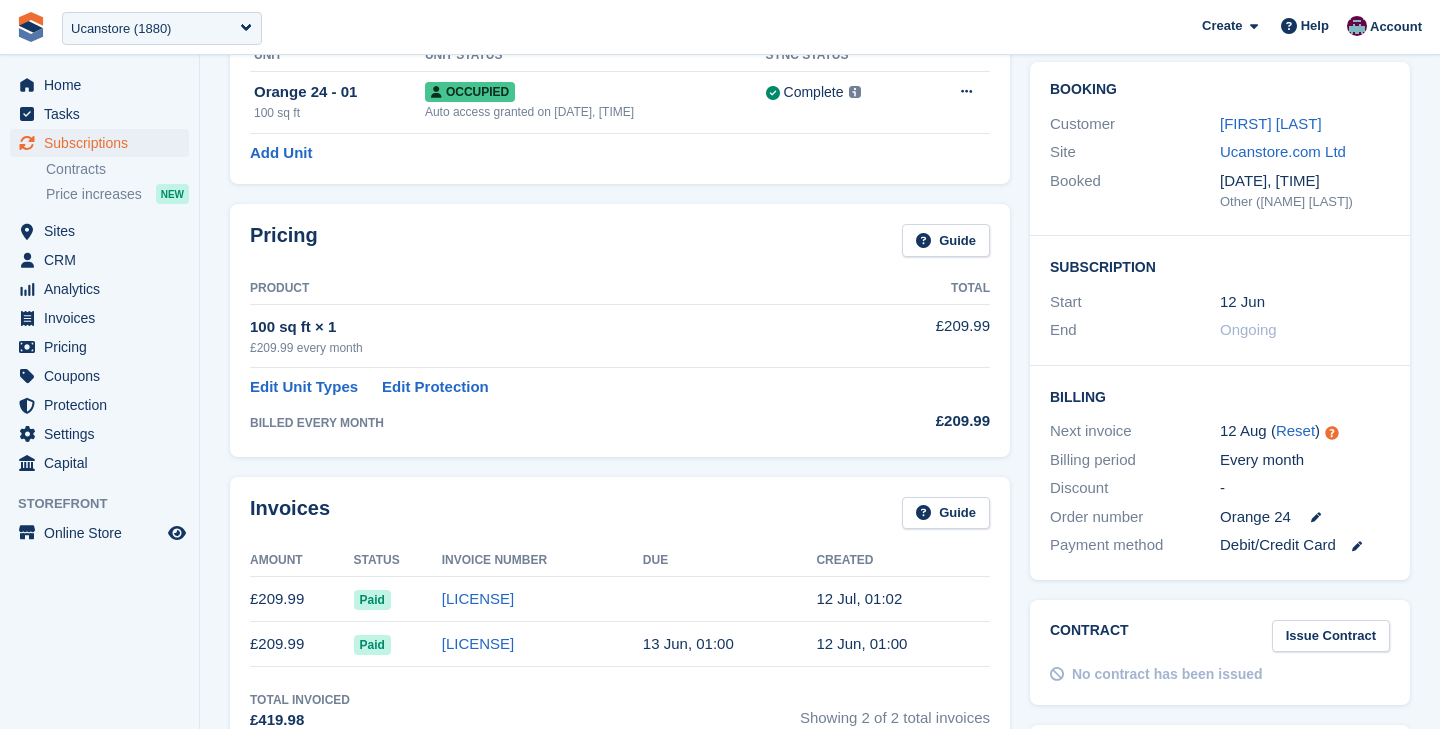 scroll, scrollTop: 68, scrollLeft: 0, axis: vertical 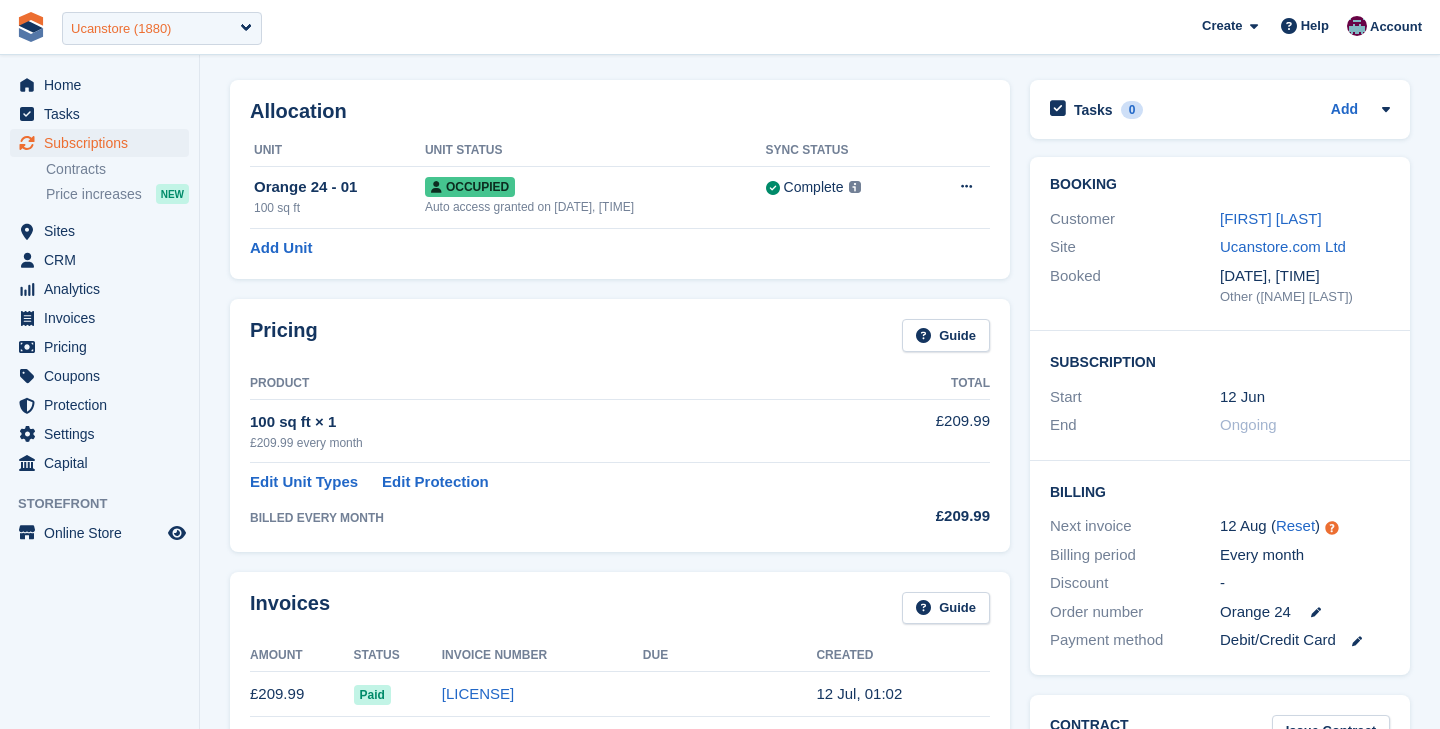 click on "Ucanstore (1880)" at bounding box center [121, 29] 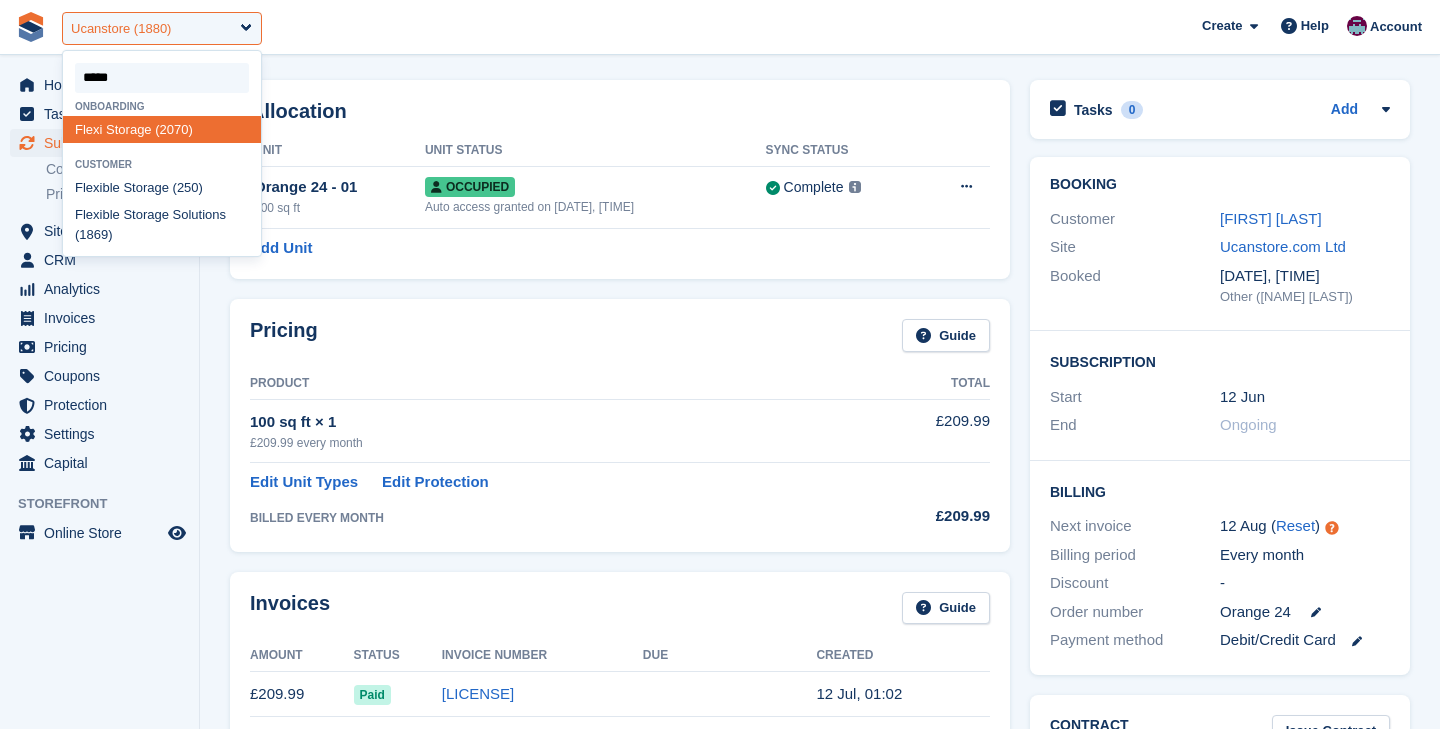 type on "******" 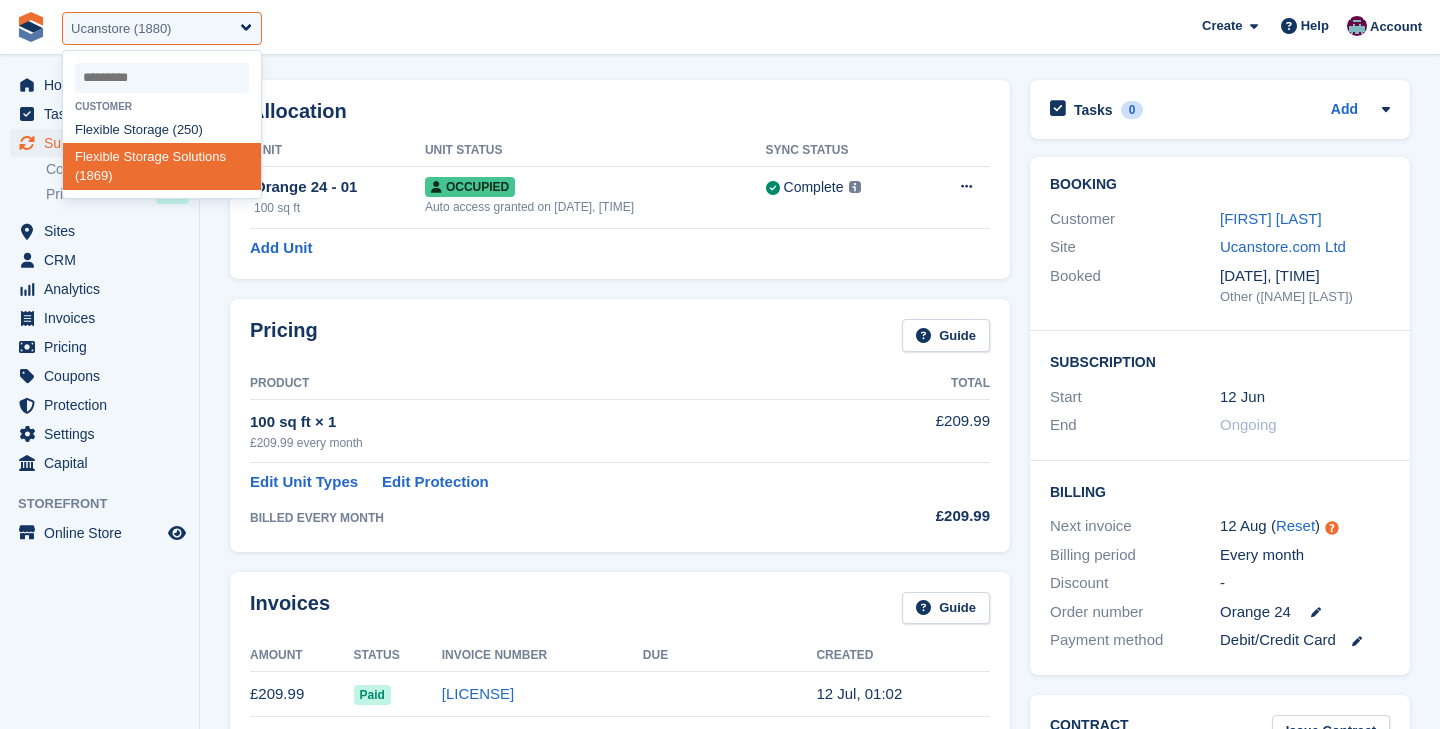 select on "****" 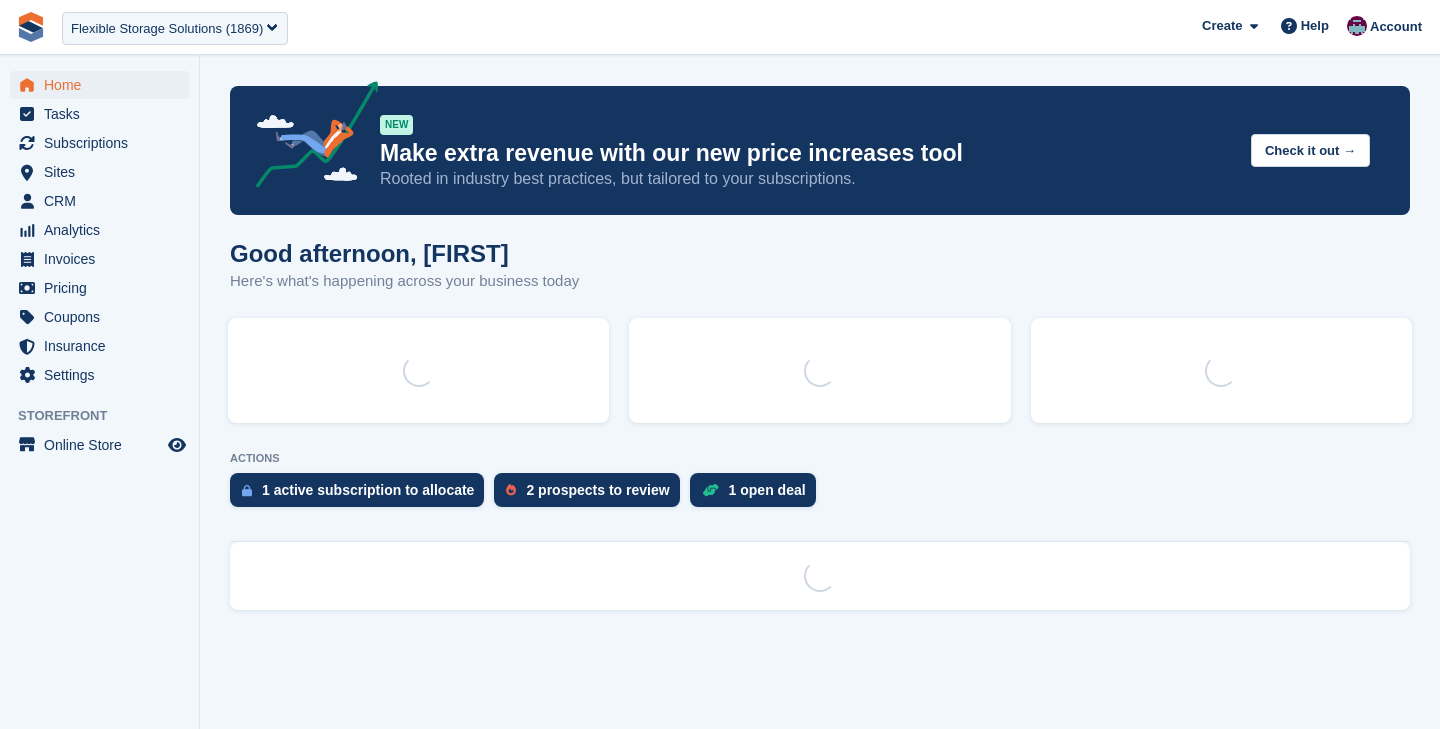 scroll, scrollTop: 0, scrollLeft: 0, axis: both 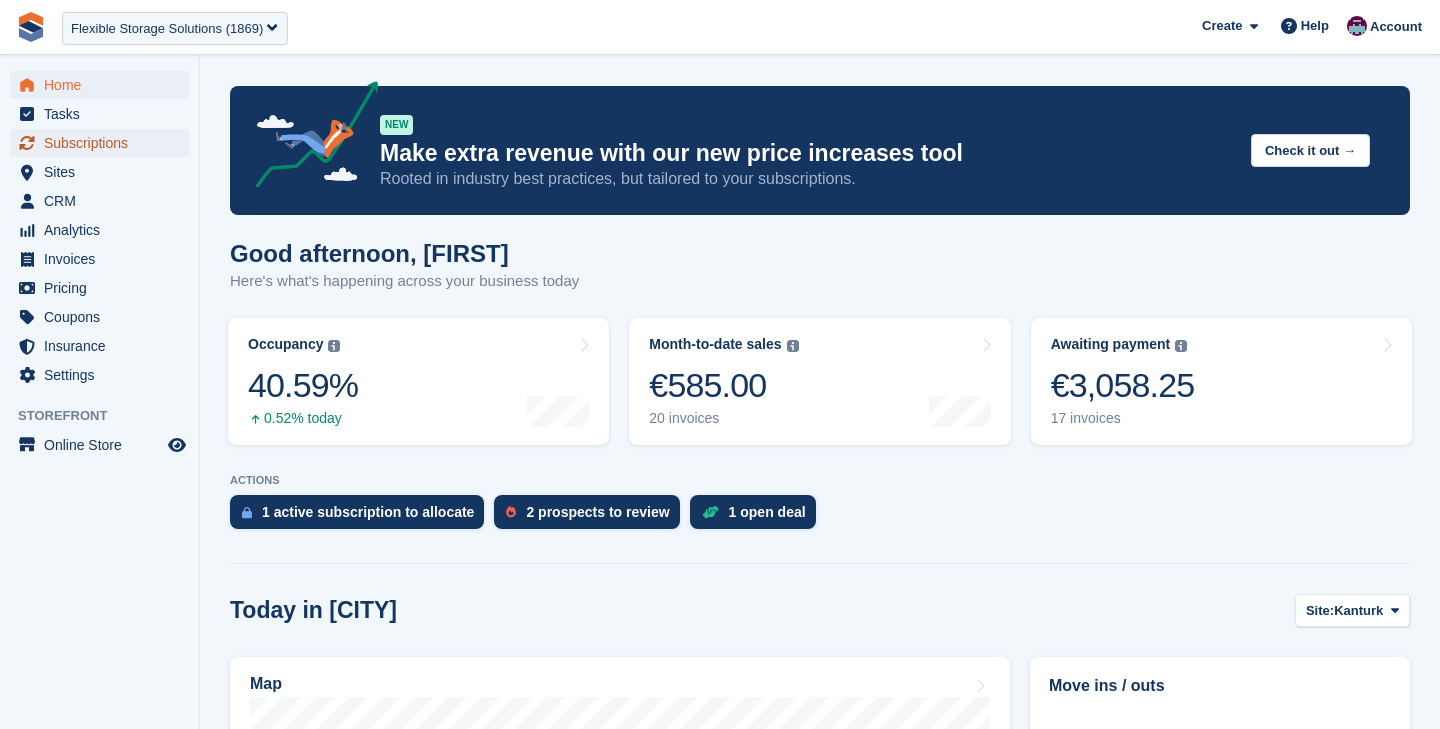 click on "Subscriptions" at bounding box center (104, 143) 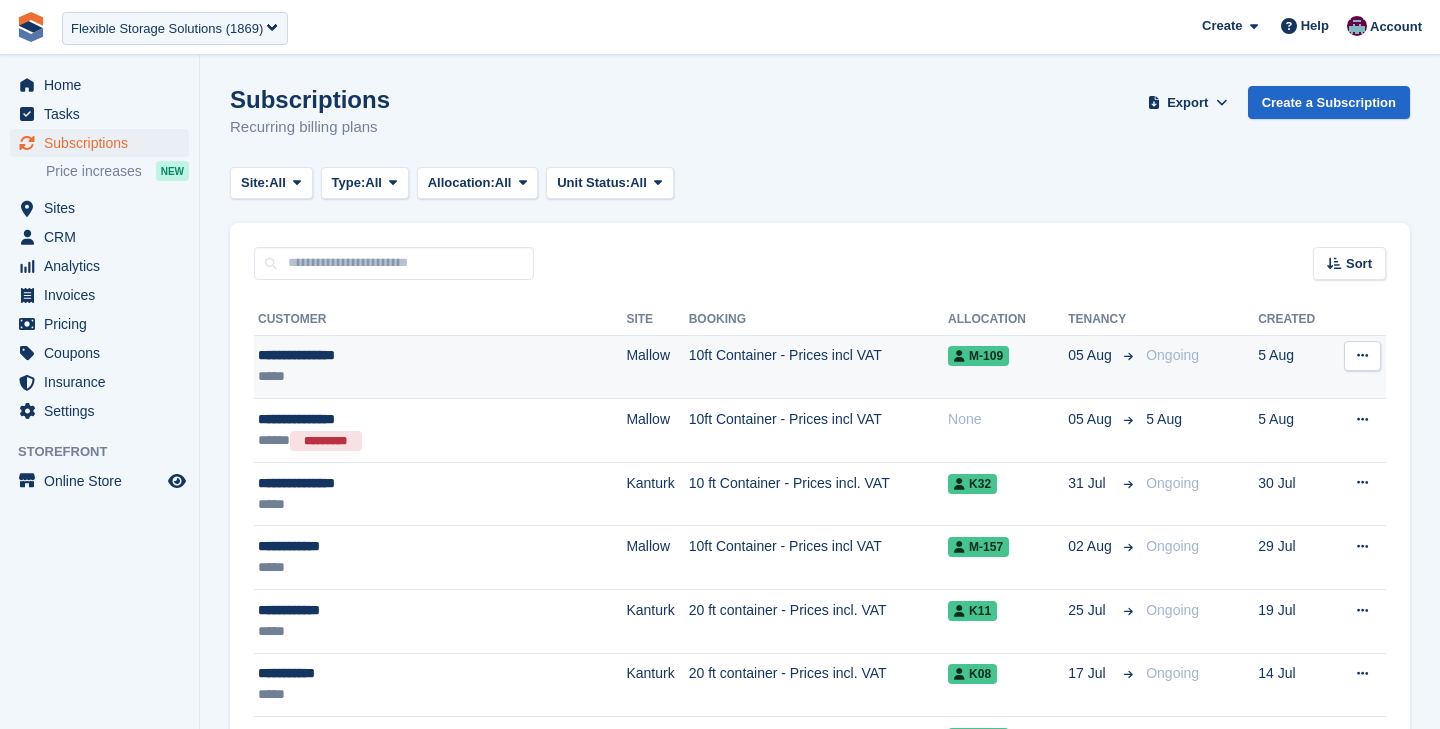 scroll, scrollTop: 0, scrollLeft: 0, axis: both 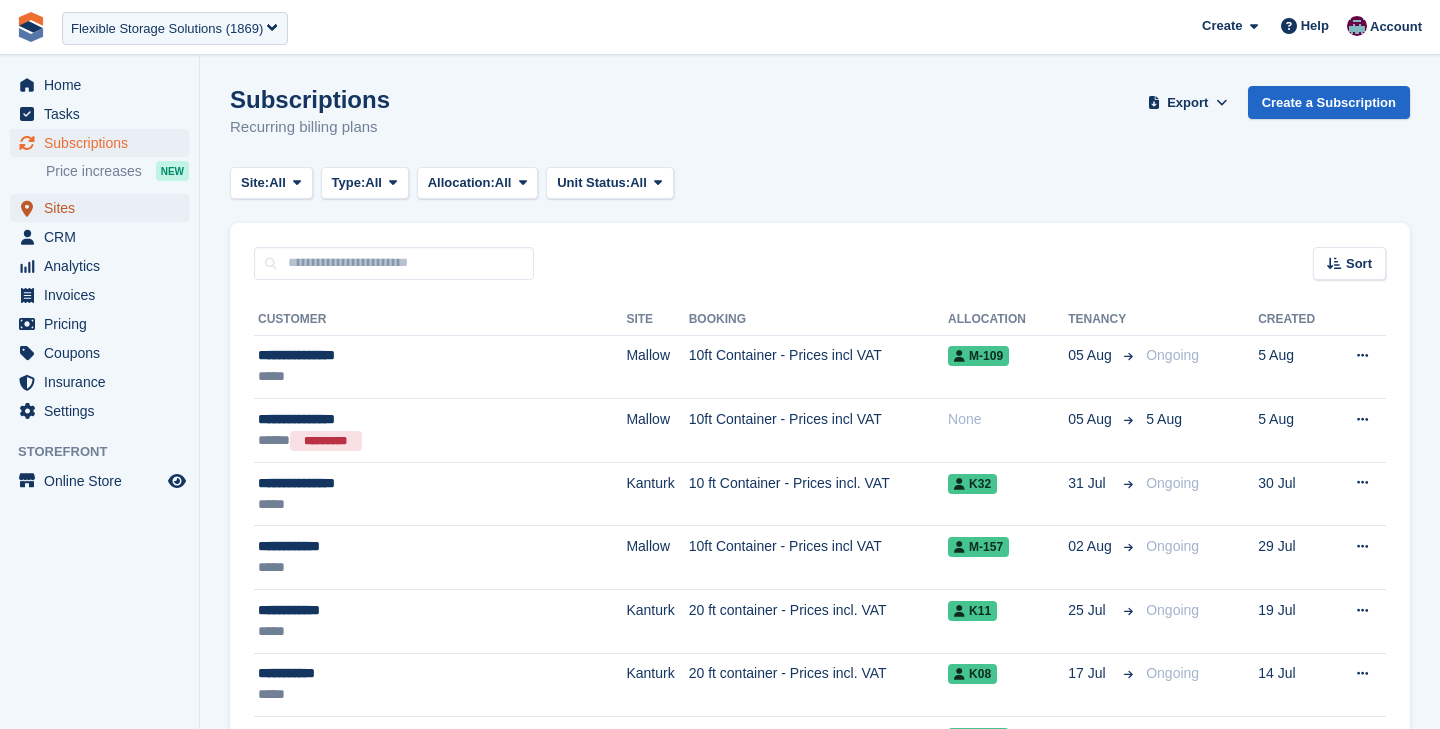 click on "Sites" at bounding box center (104, 208) 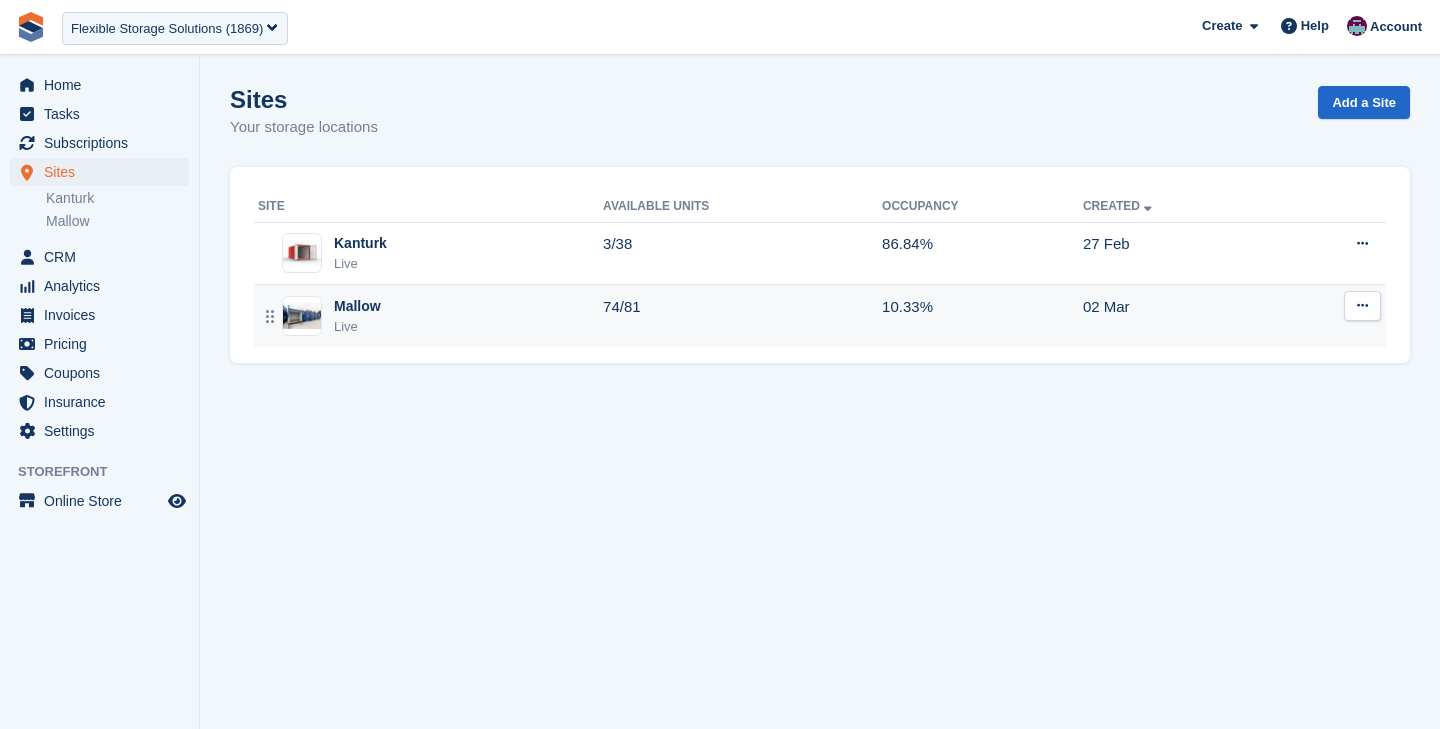 click on "Mallow
Live" at bounding box center [430, 316] 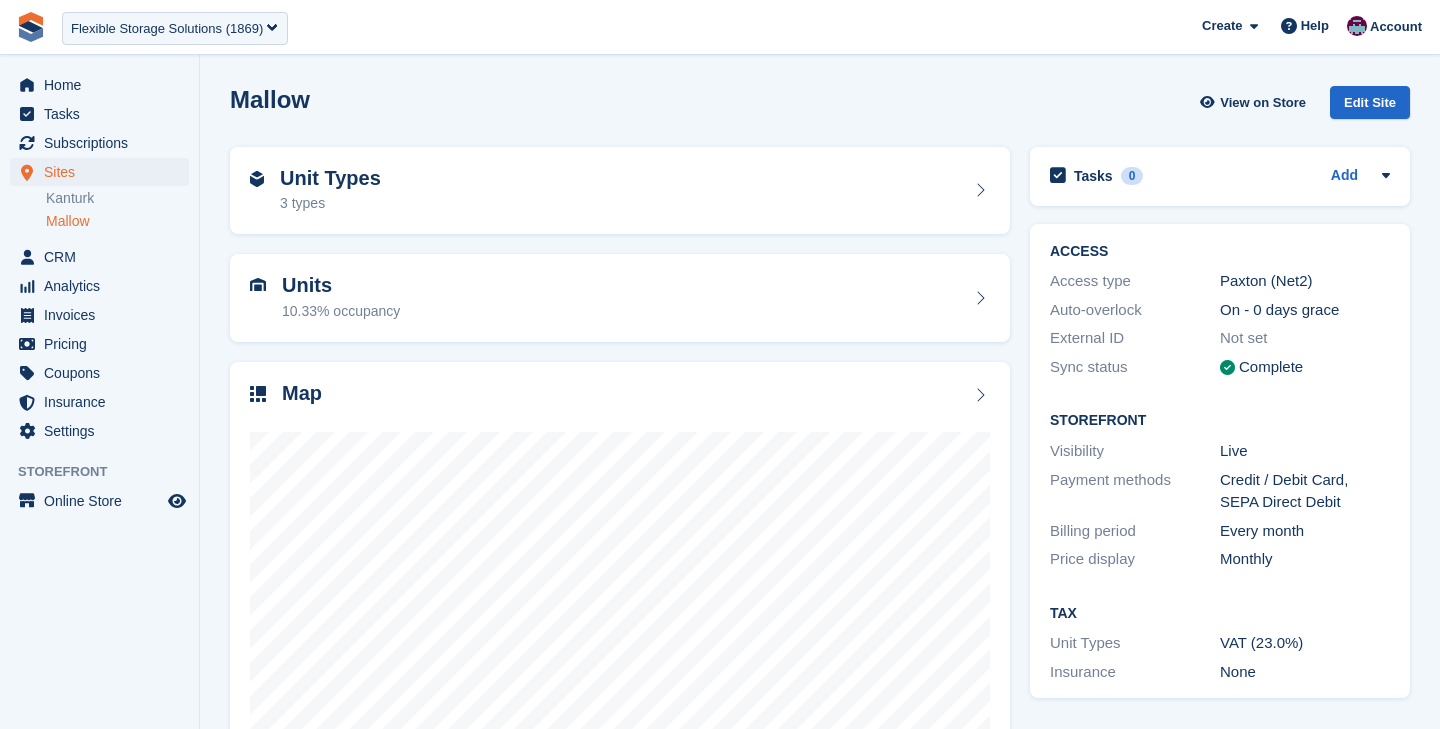 scroll, scrollTop: 0, scrollLeft: 0, axis: both 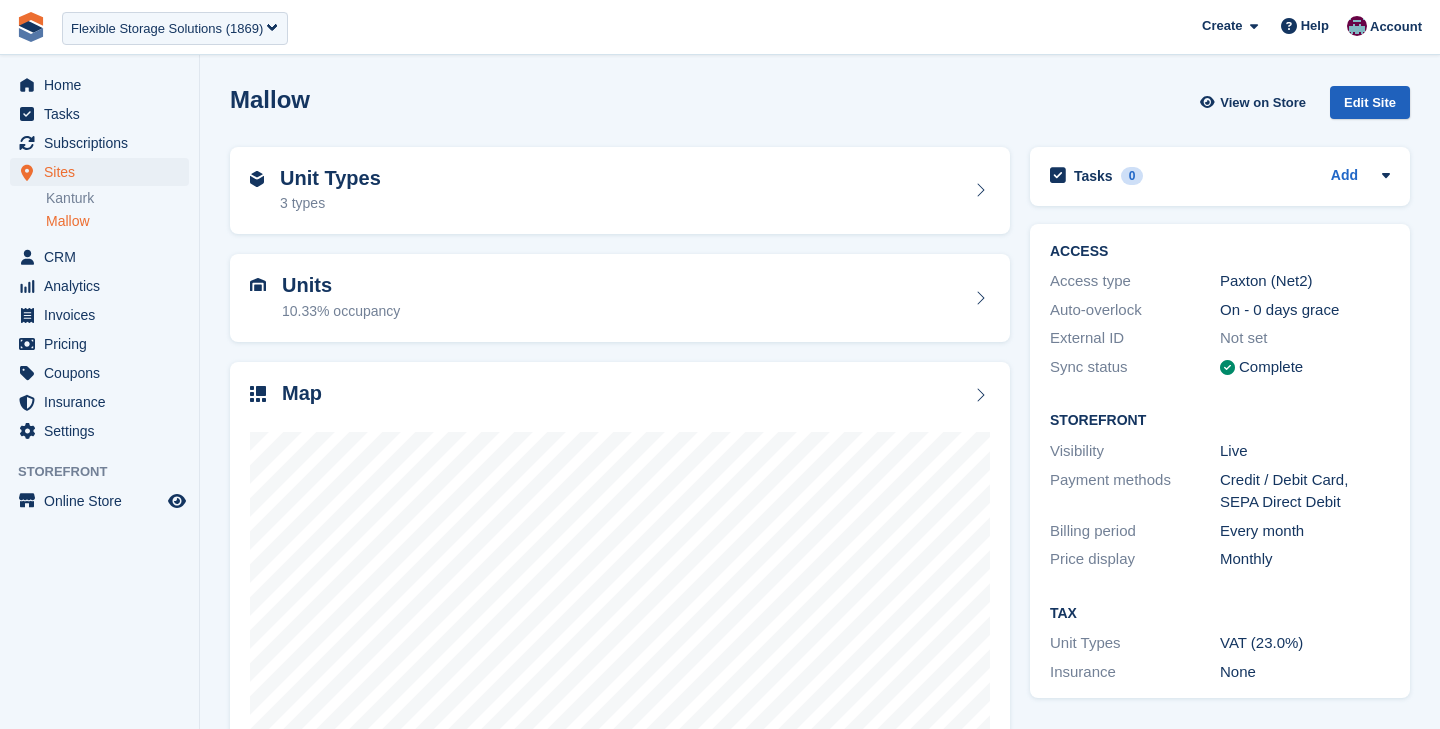click on "Edit Site" at bounding box center [1370, 102] 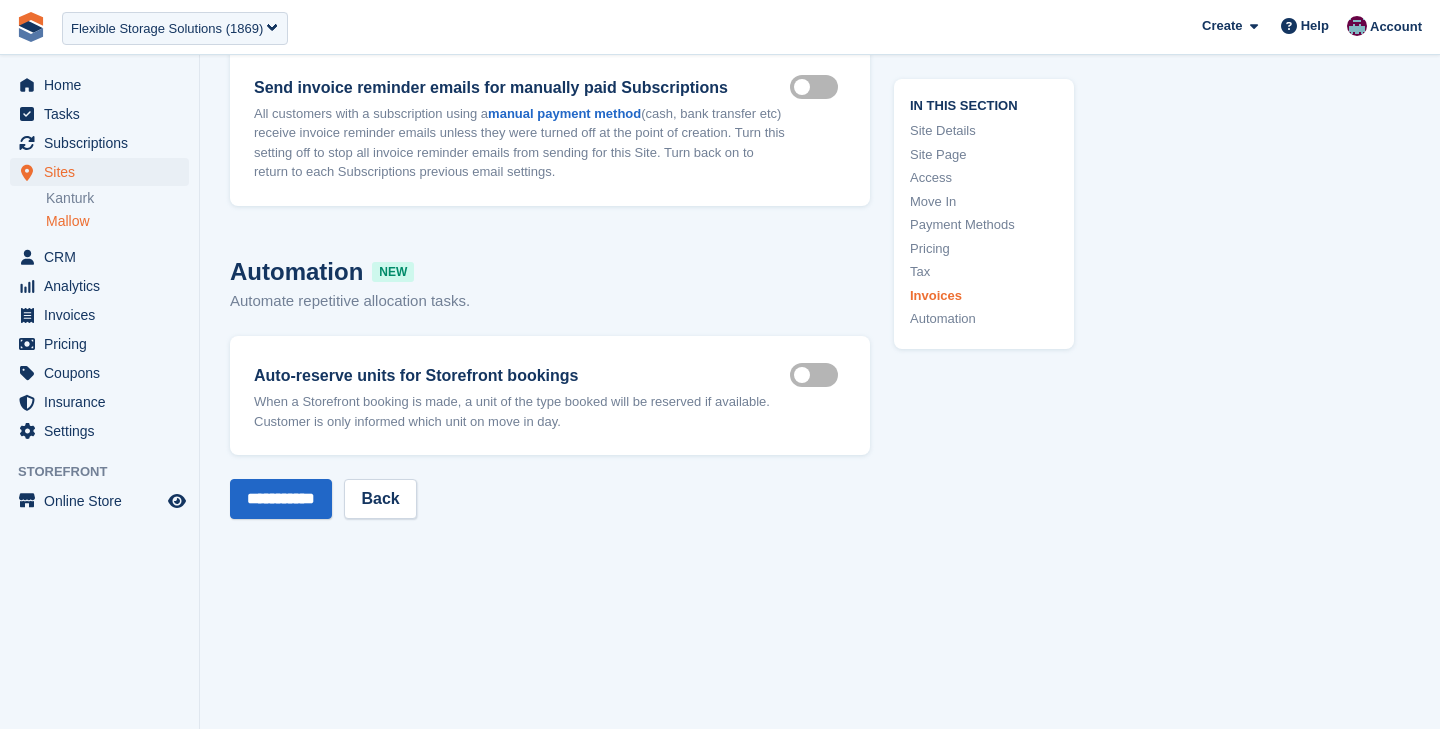 scroll, scrollTop: 8376, scrollLeft: 0, axis: vertical 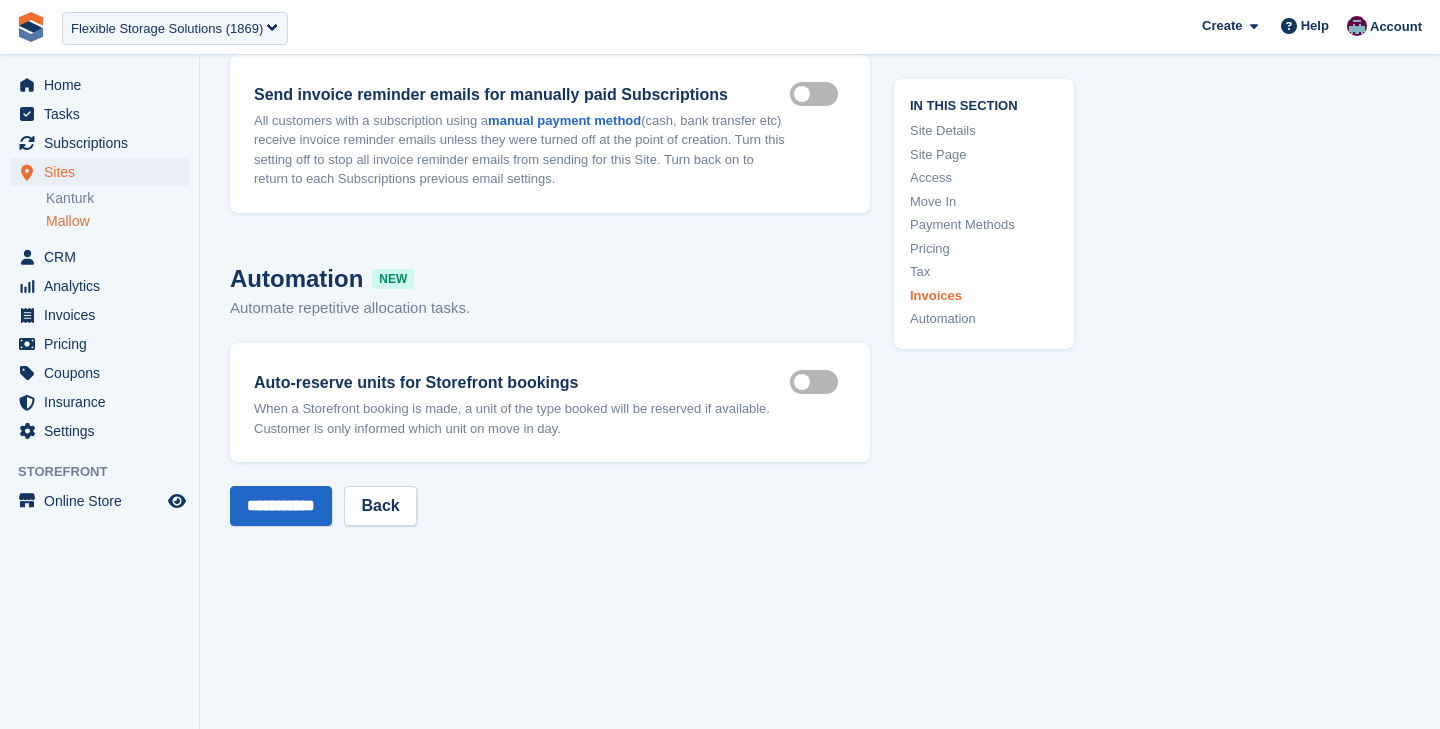 click on "Auto reserve on storefront" at bounding box center (818, 382) 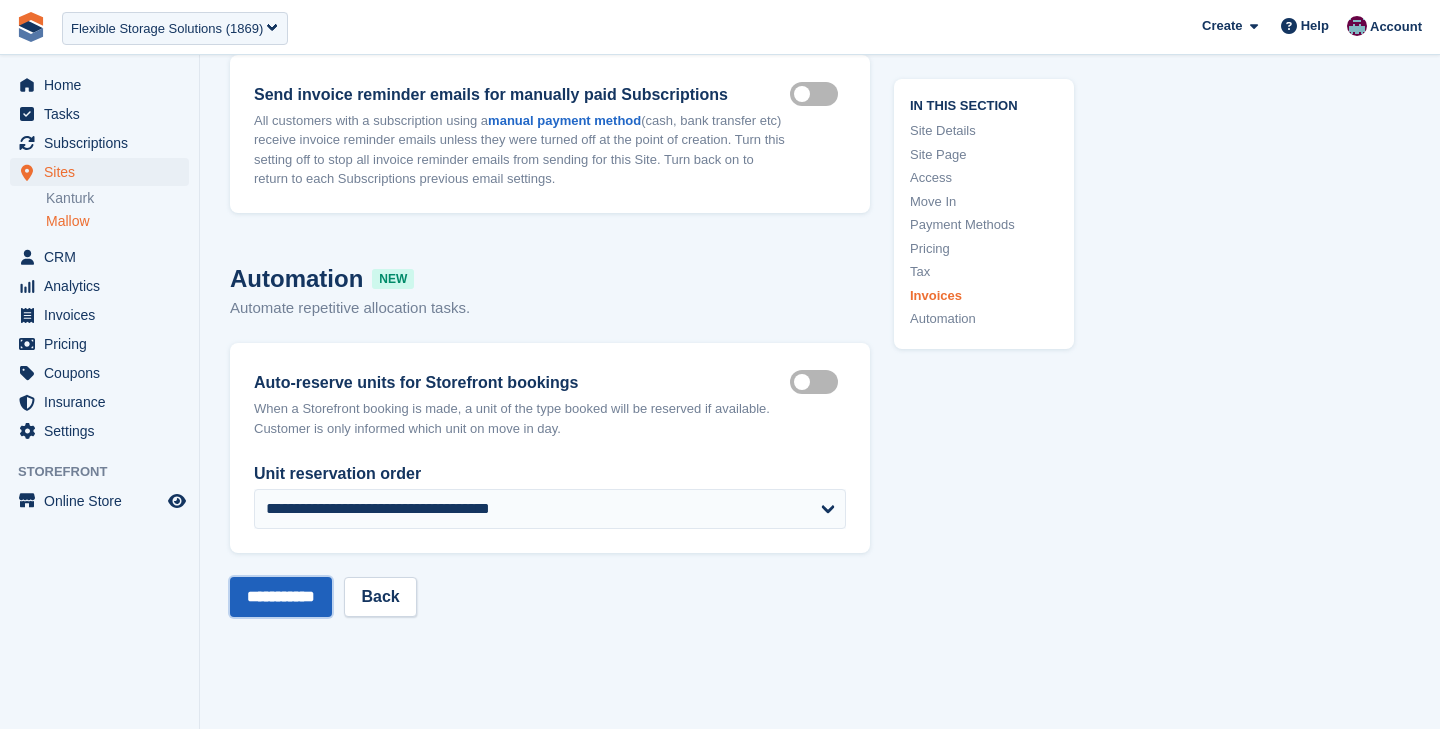 click on "**********" at bounding box center [281, 597] 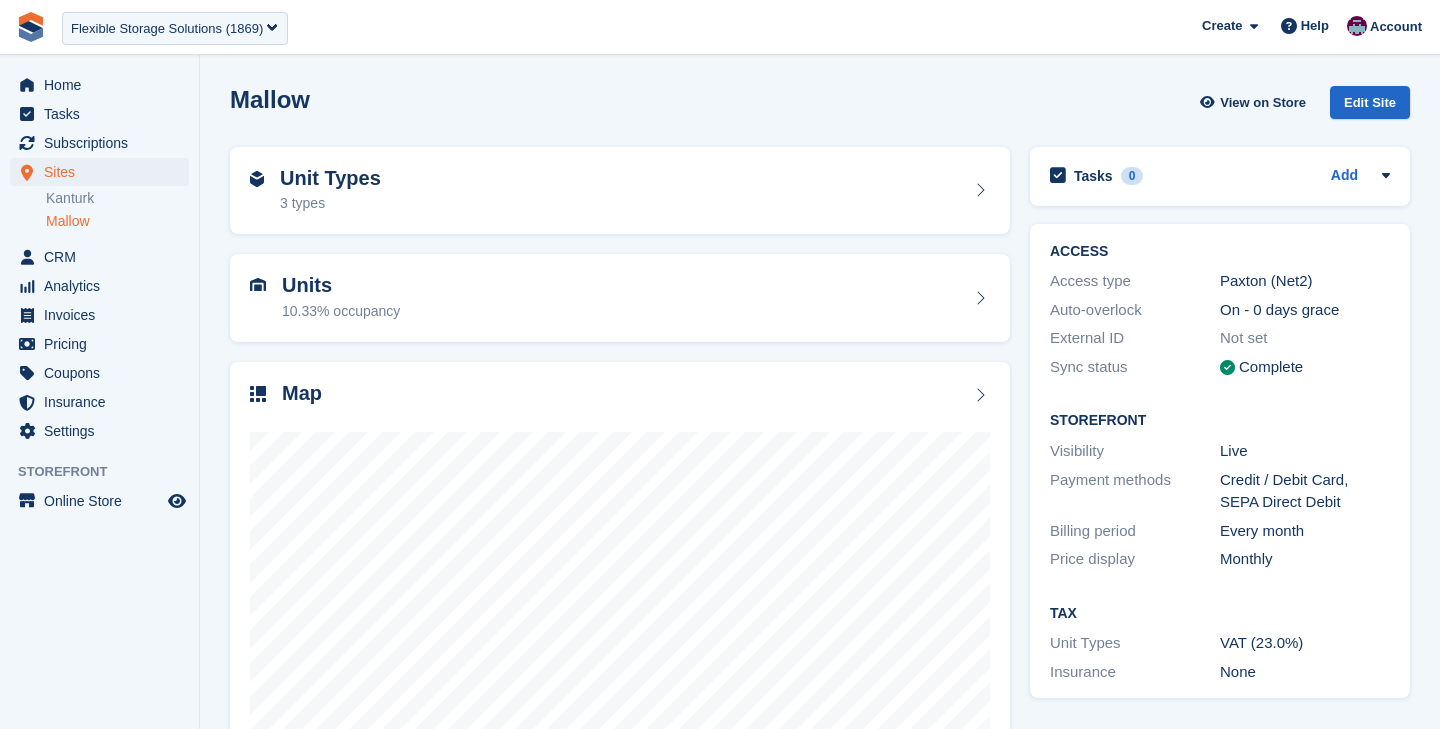 scroll, scrollTop: 0, scrollLeft: 0, axis: both 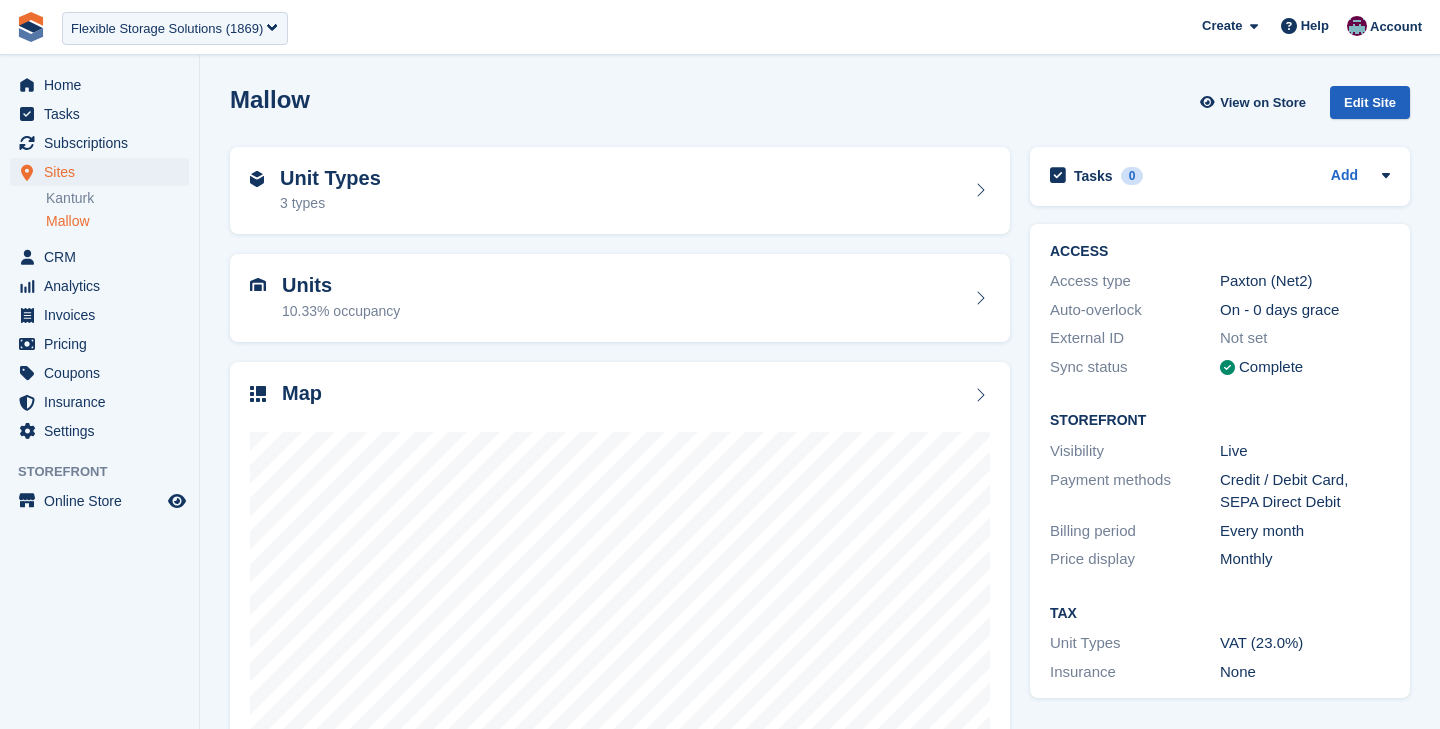 click on "Edit Site" at bounding box center (1370, 102) 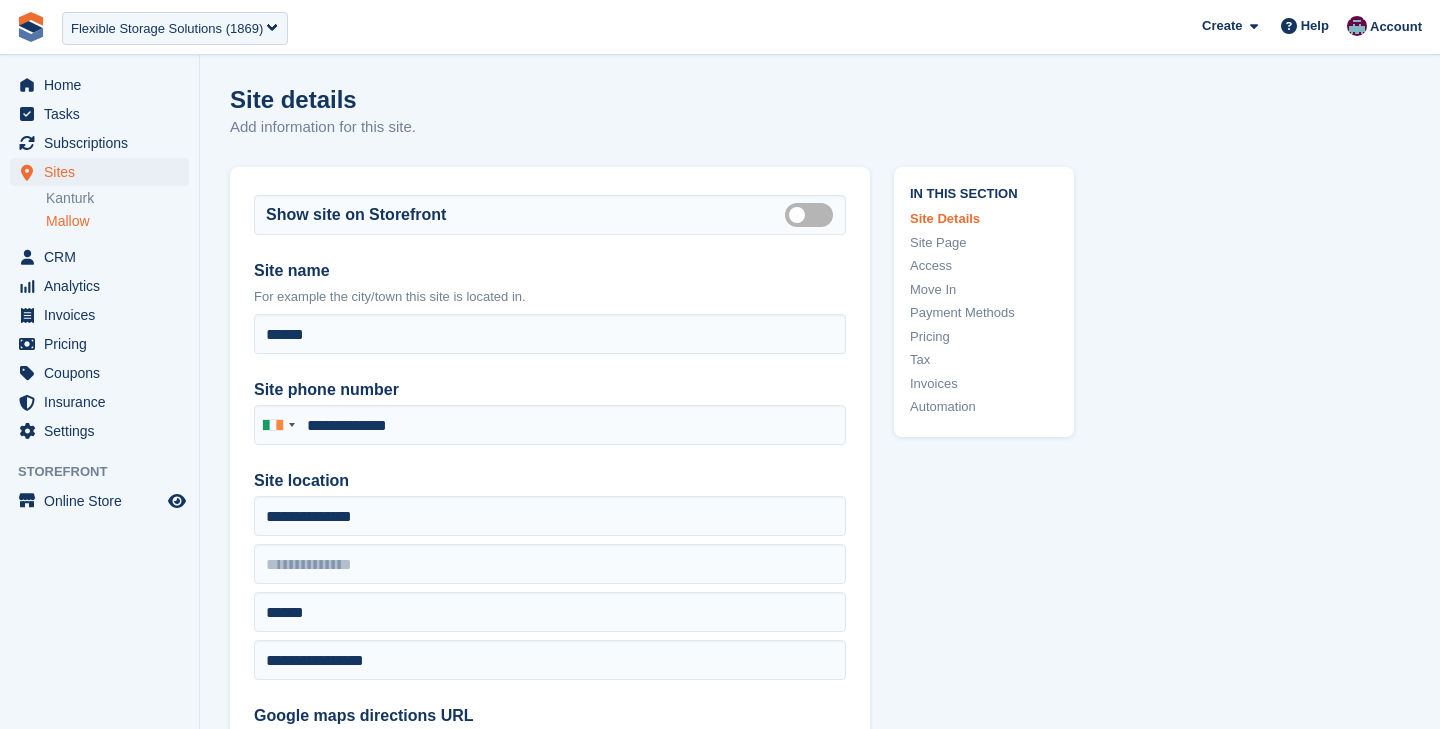 type on "**********" 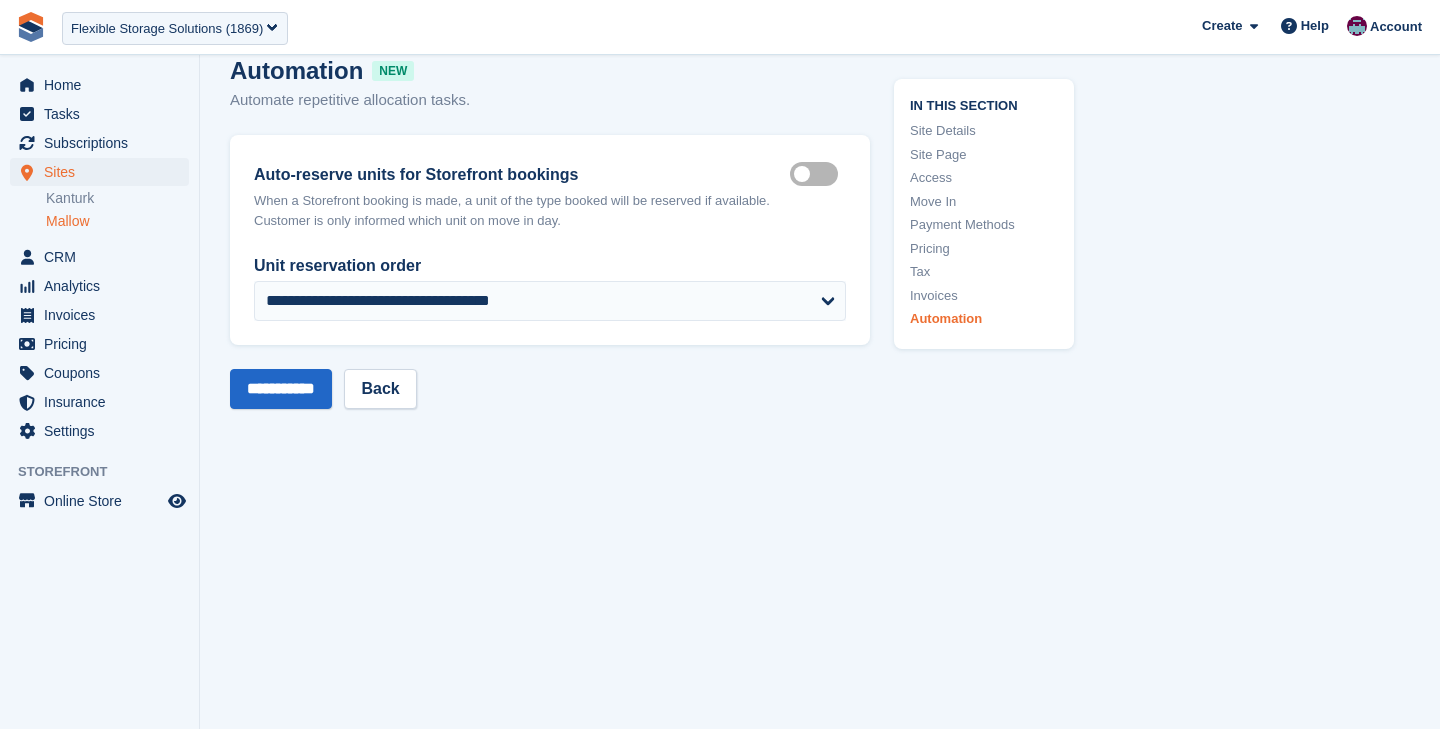 scroll, scrollTop: 8578, scrollLeft: 0, axis: vertical 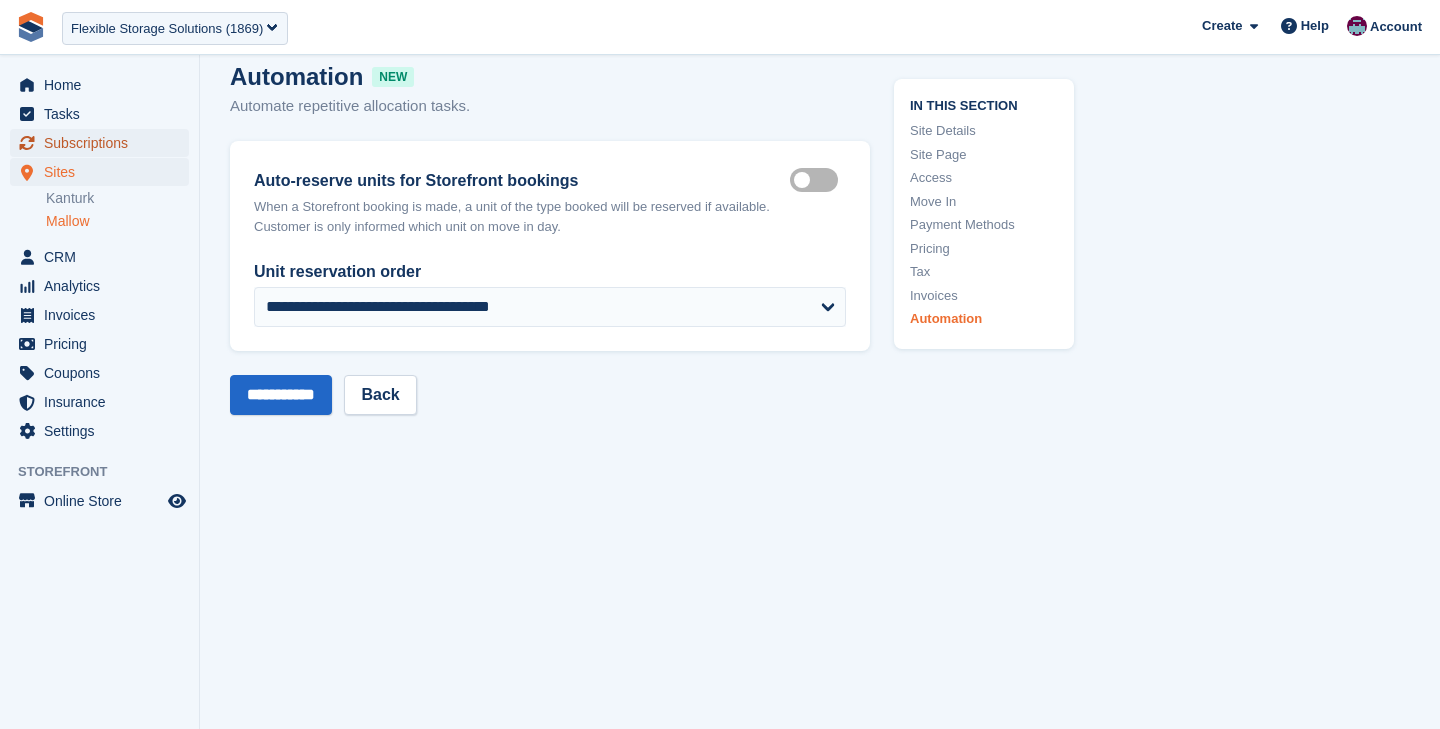 click on "Subscriptions" at bounding box center (104, 143) 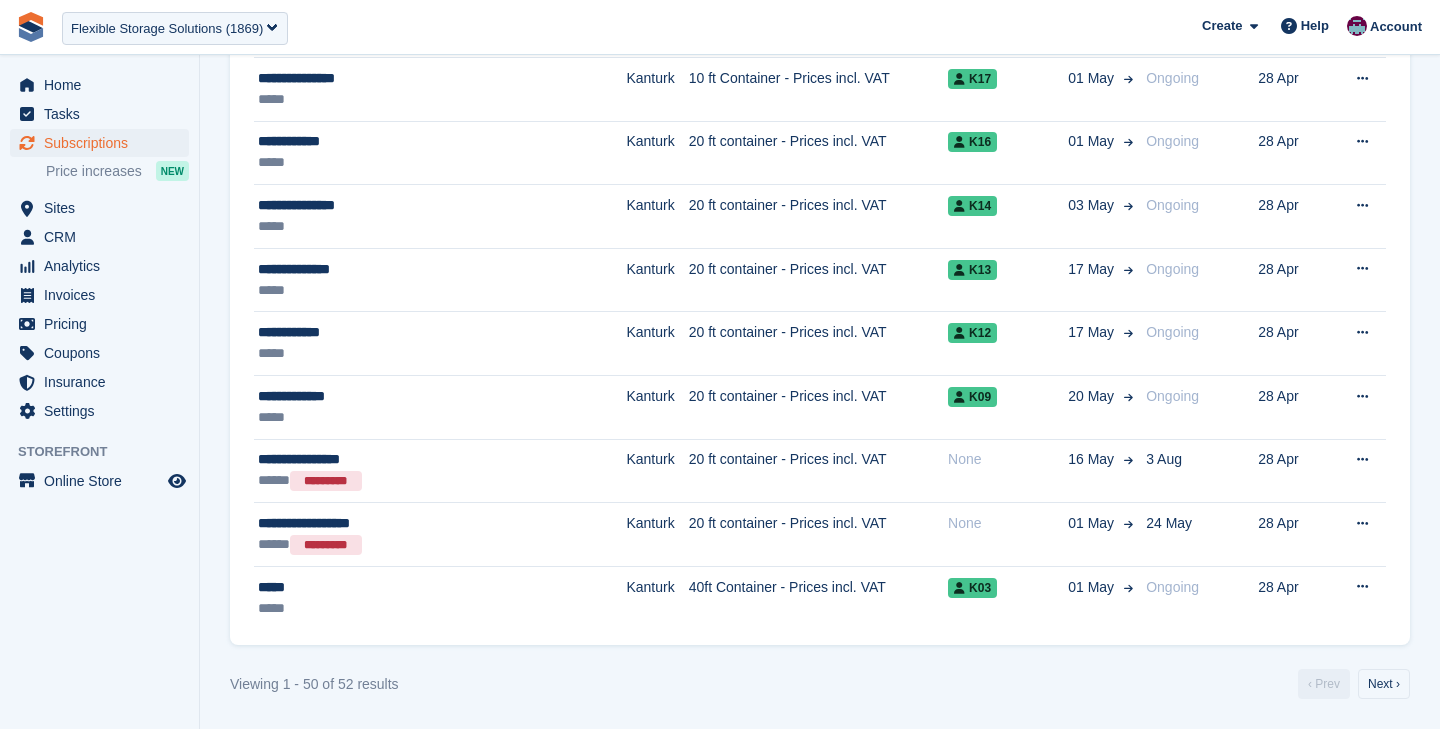 scroll, scrollTop: 0, scrollLeft: 0, axis: both 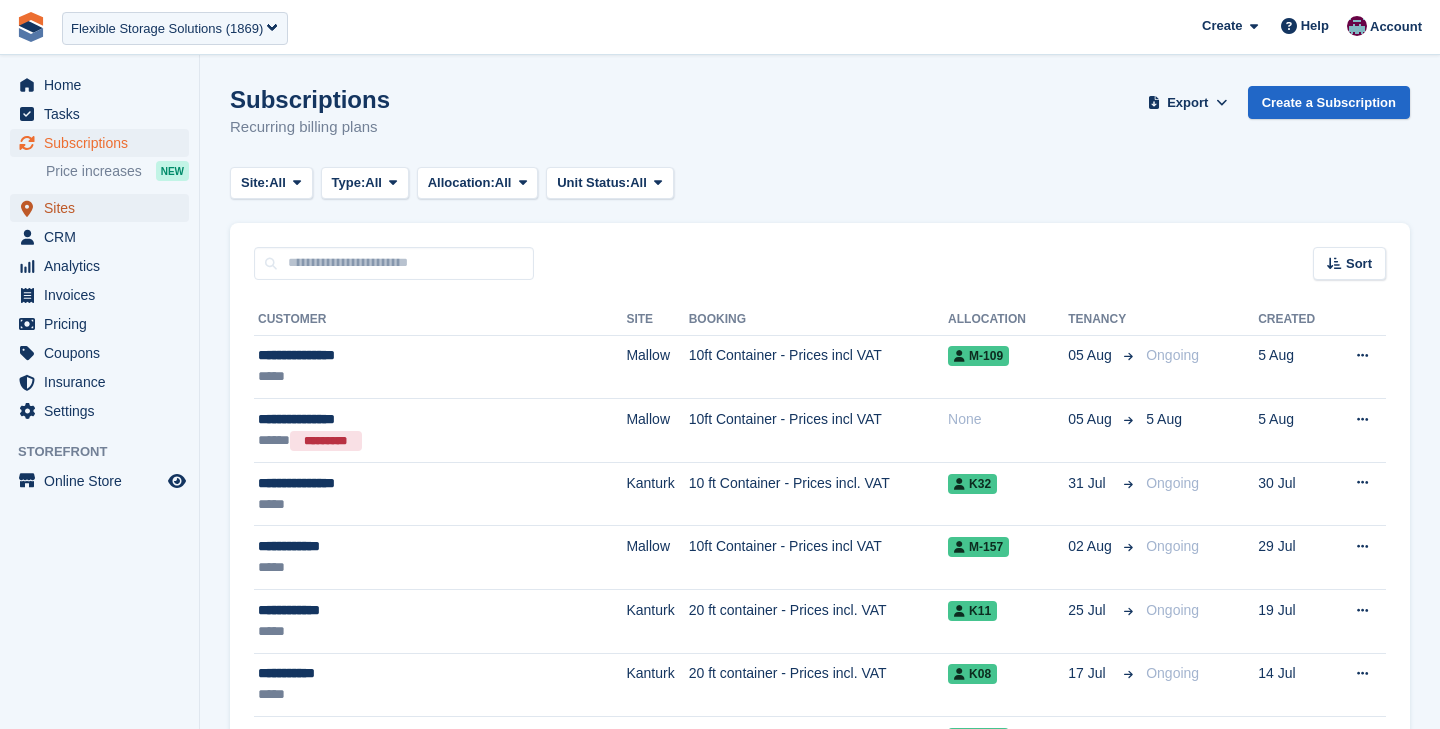 click on "Sites" at bounding box center (104, 208) 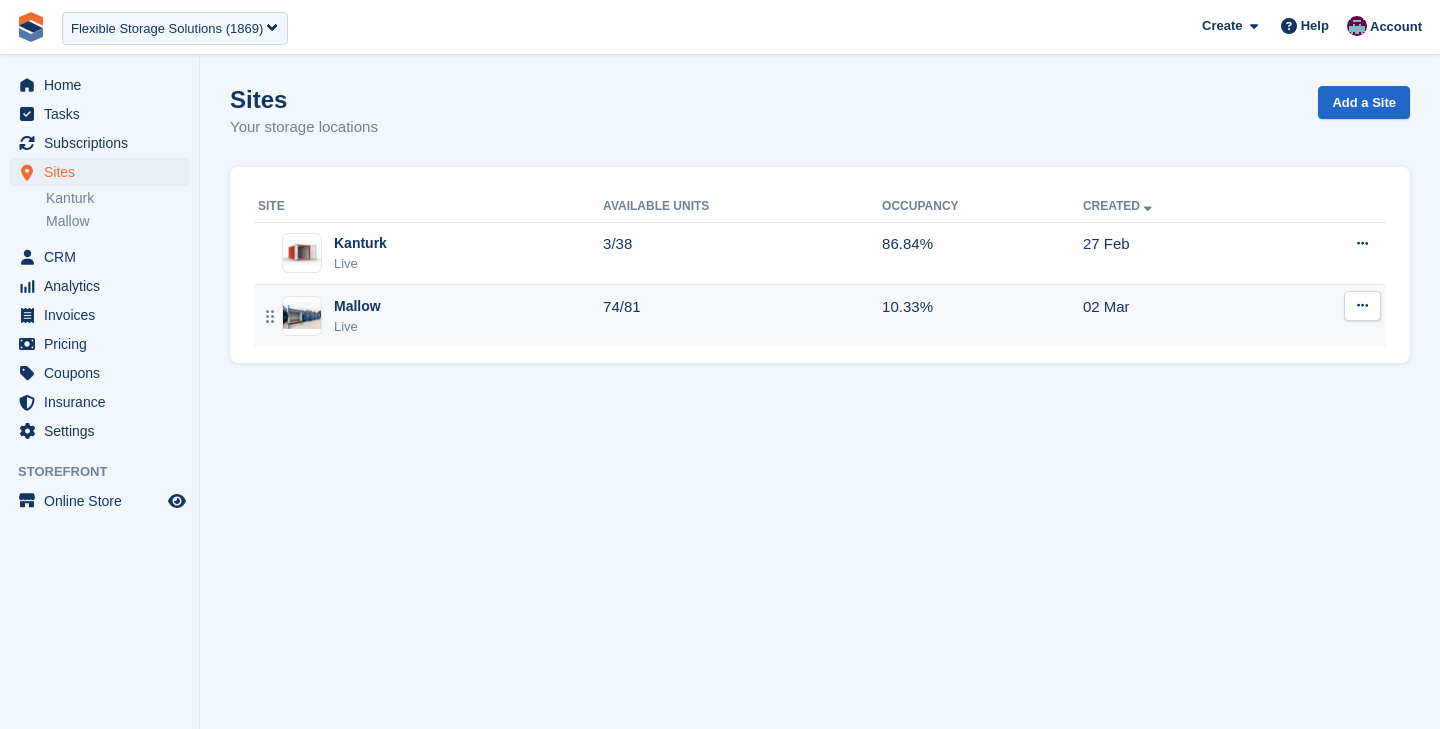 click on "Mallow
Live" at bounding box center (430, 316) 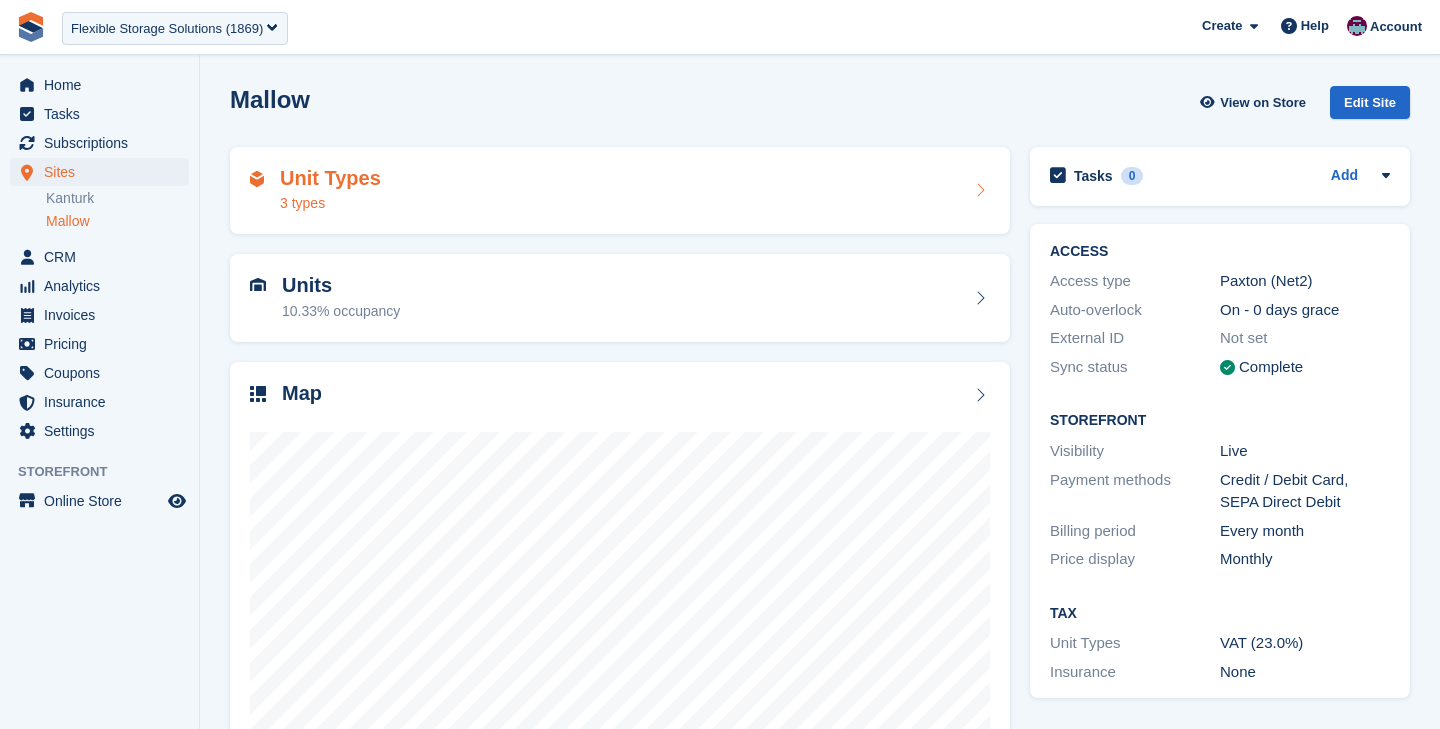 scroll, scrollTop: 0, scrollLeft: 0, axis: both 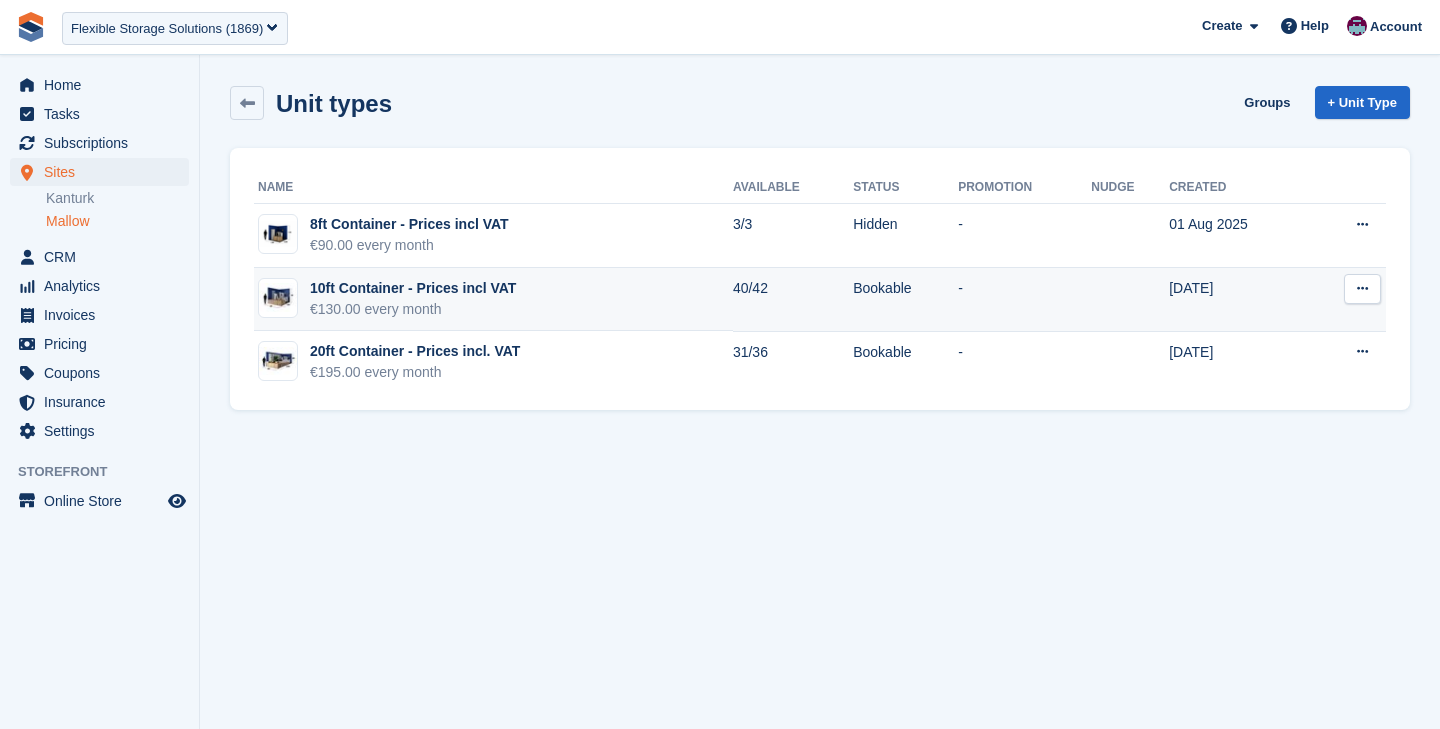 click on "10ft Container - Prices incl VAT
€130.00 every month" at bounding box center [493, 300] 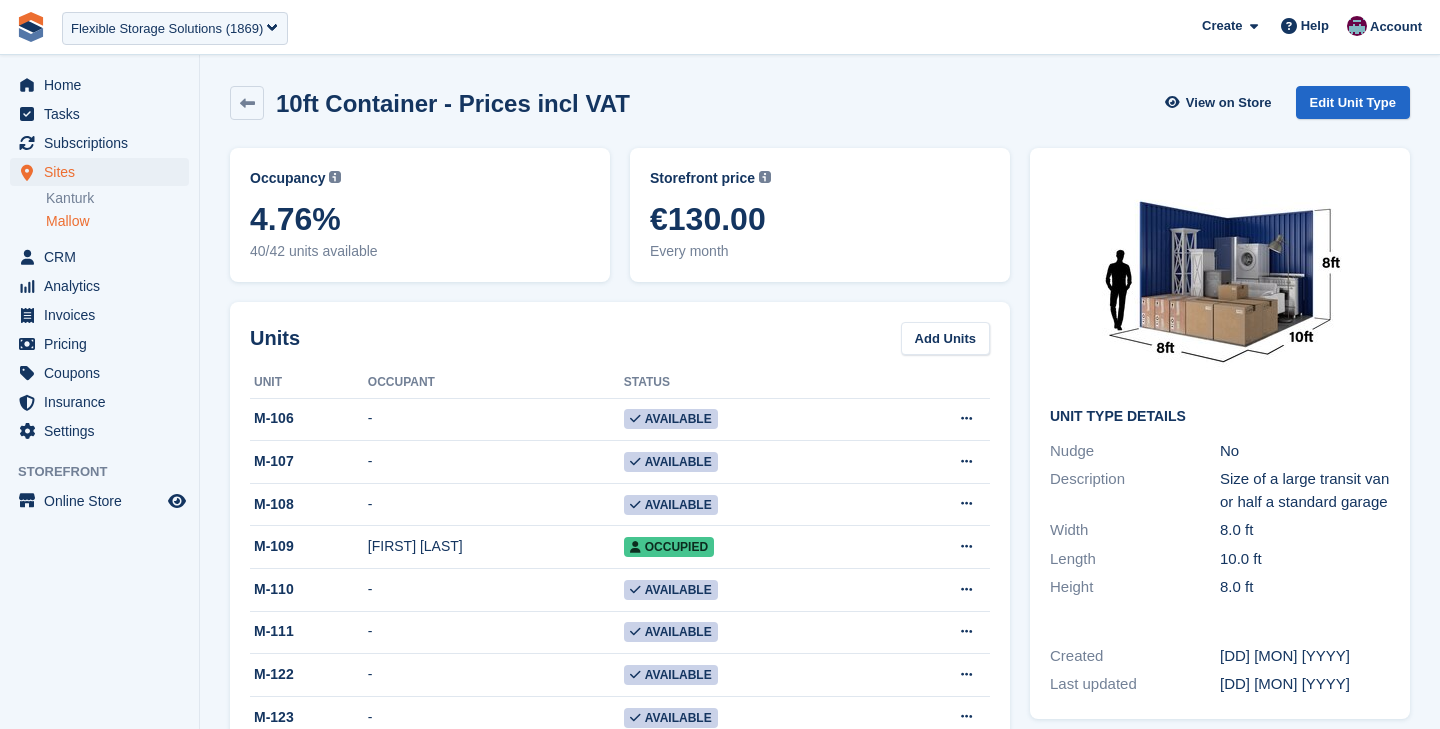 scroll, scrollTop: 0, scrollLeft: 0, axis: both 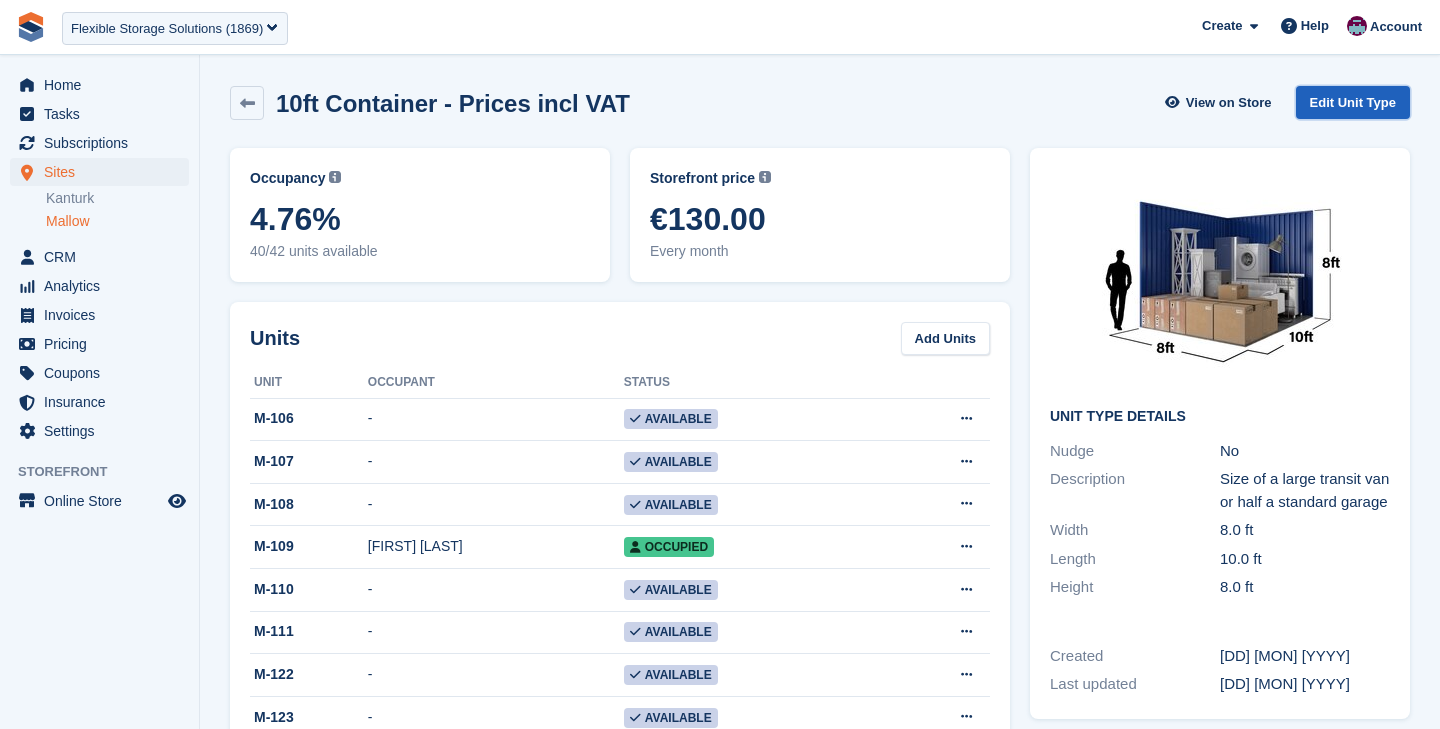 click on "Edit Unit Type" at bounding box center (1353, 102) 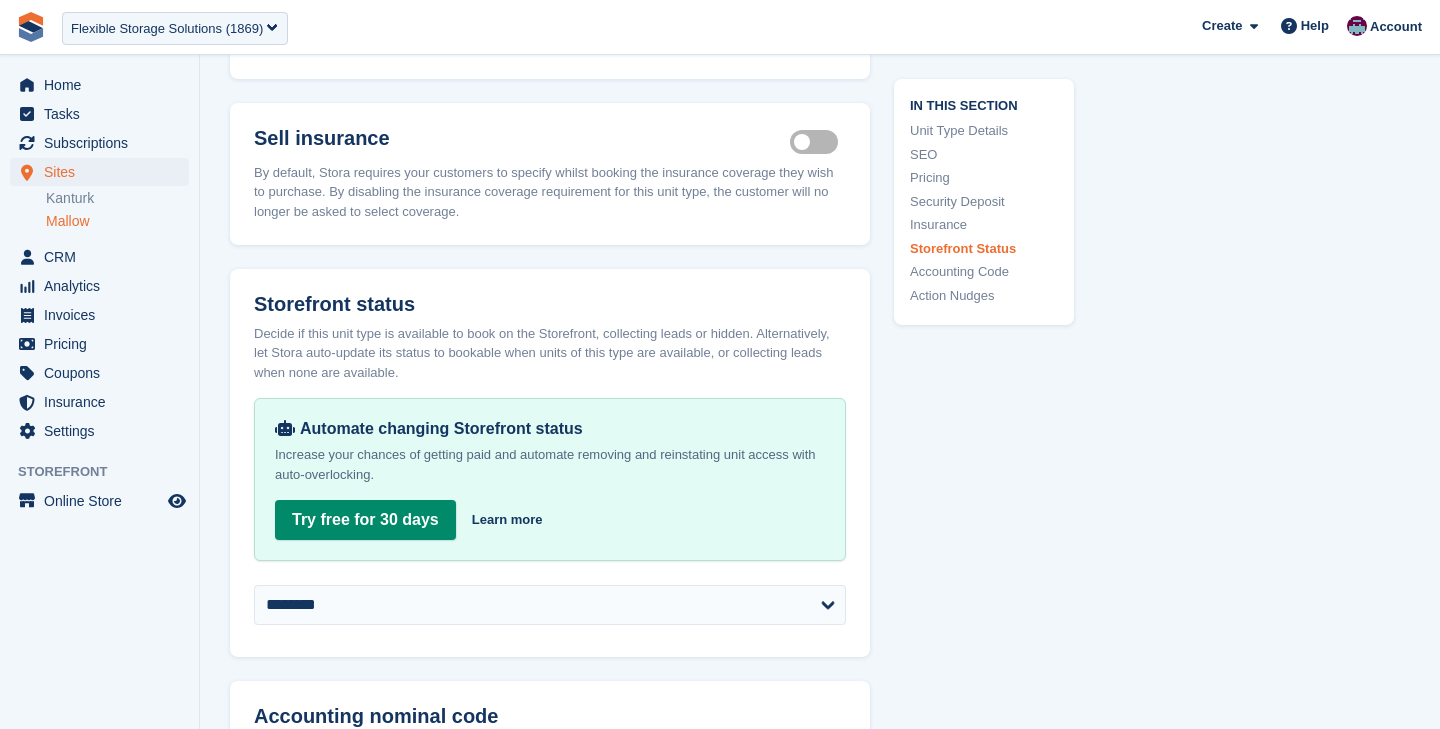 scroll, scrollTop: 2762, scrollLeft: 0, axis: vertical 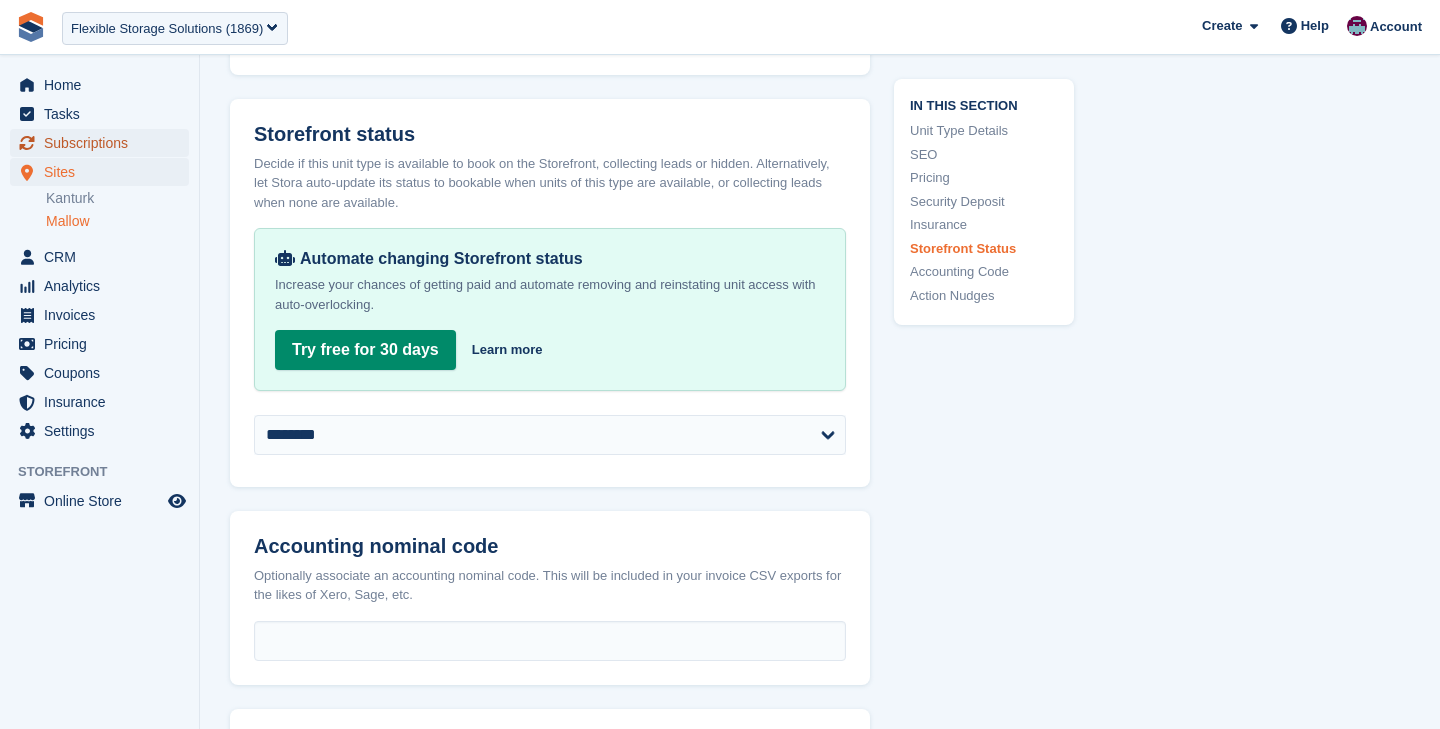 click on "Subscriptions" at bounding box center (104, 143) 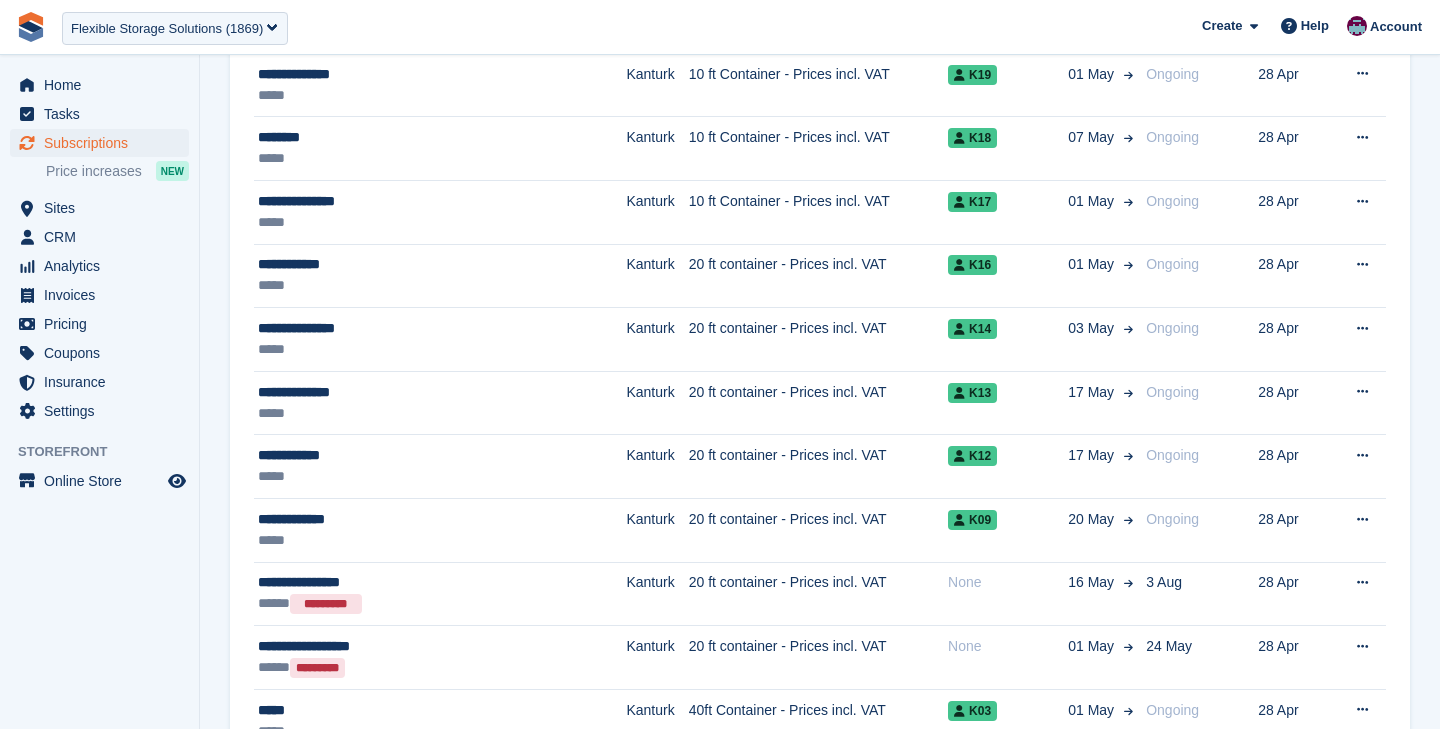 scroll, scrollTop: 0, scrollLeft: 0, axis: both 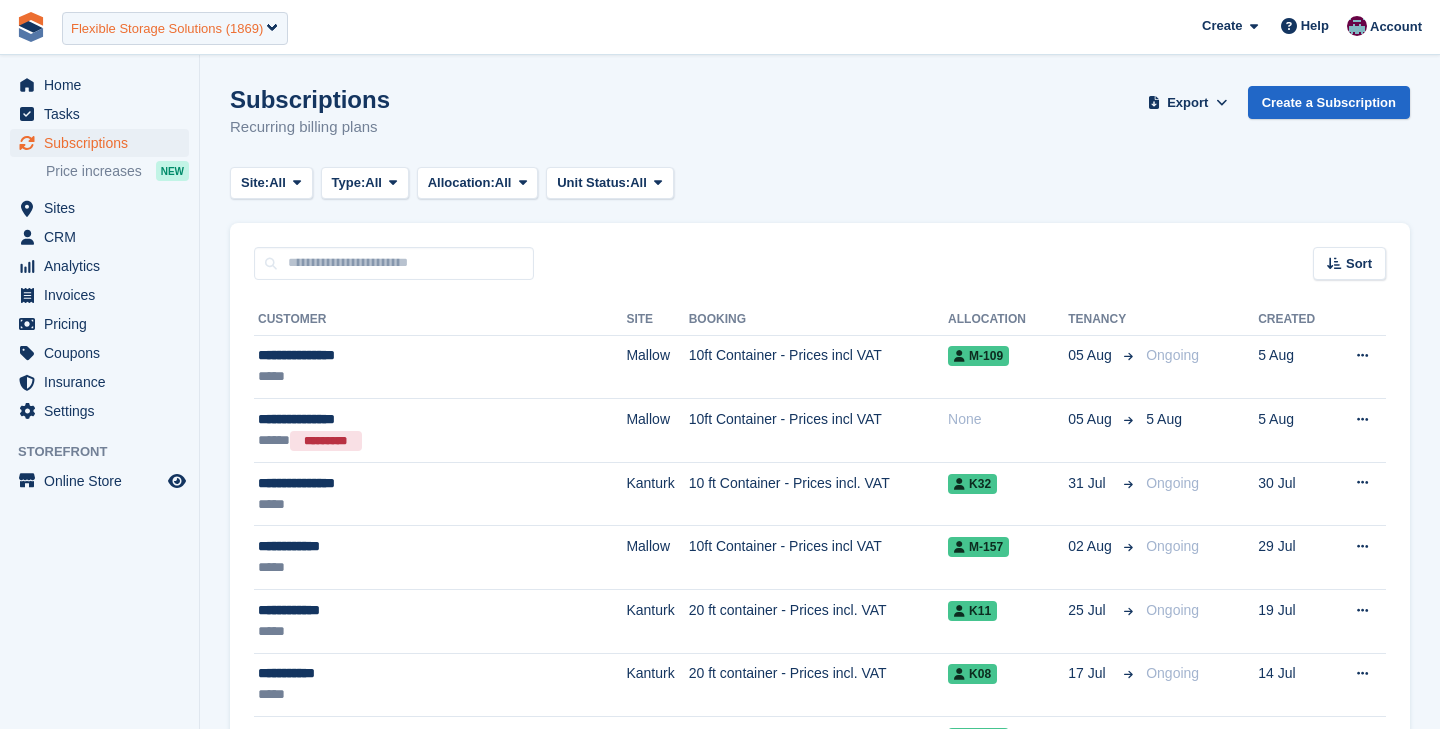 click on "Flexible Storage Solutions (1869)" at bounding box center (167, 29) 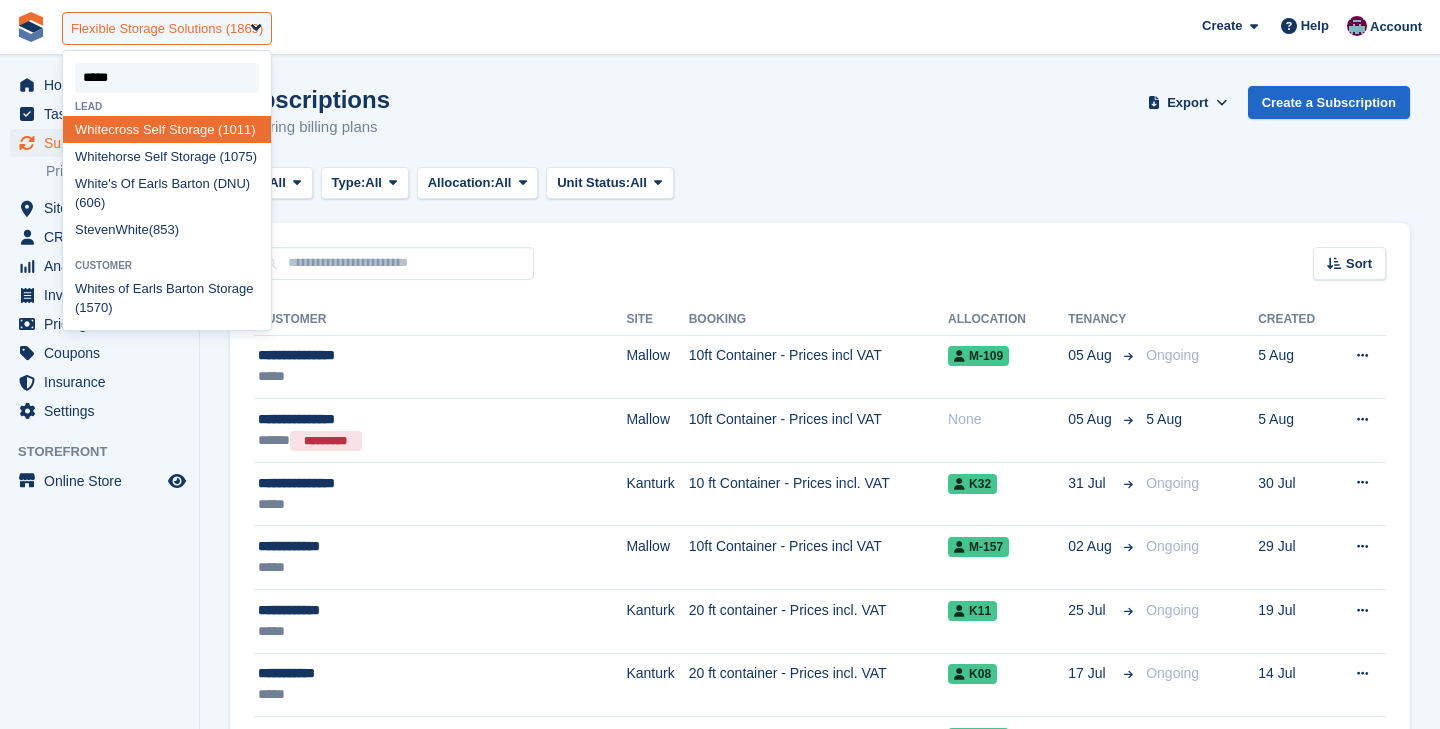 type on "******" 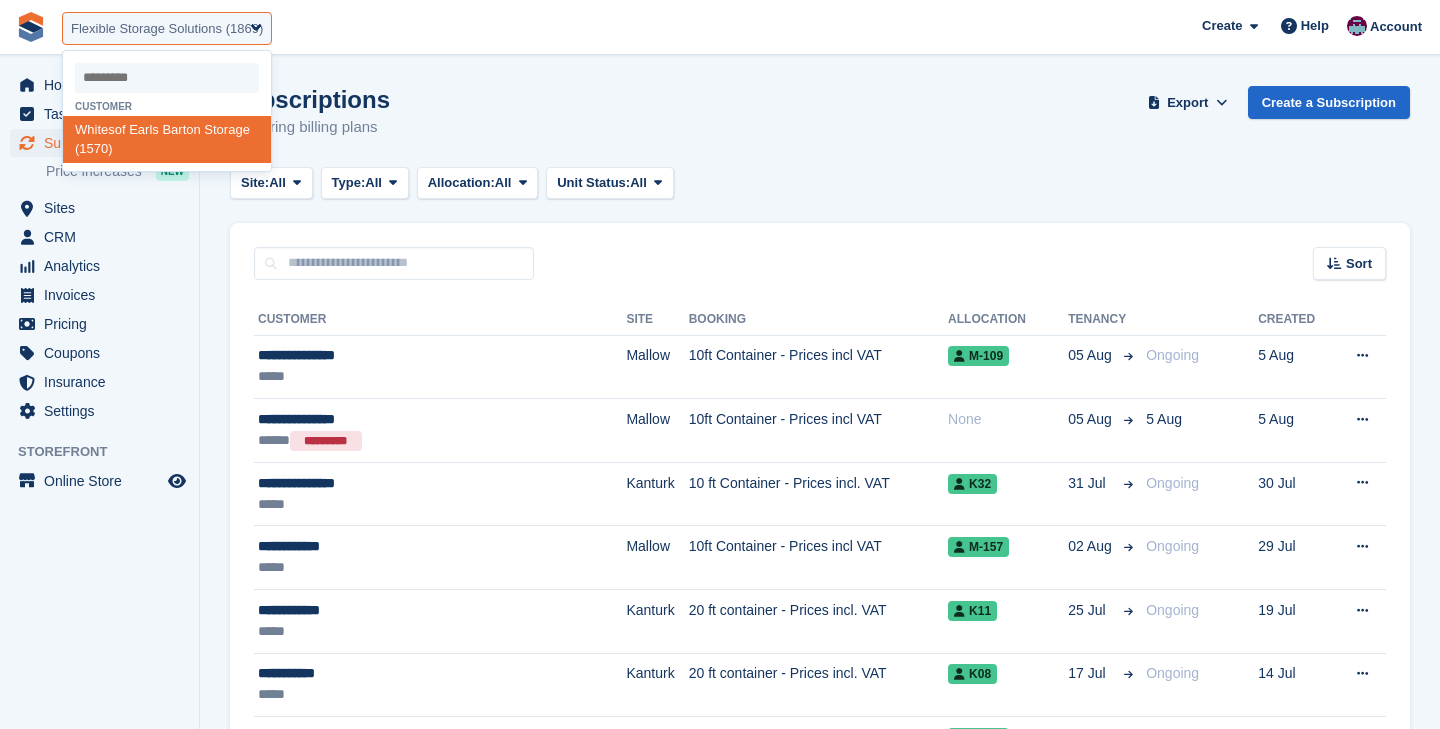 select on "****" 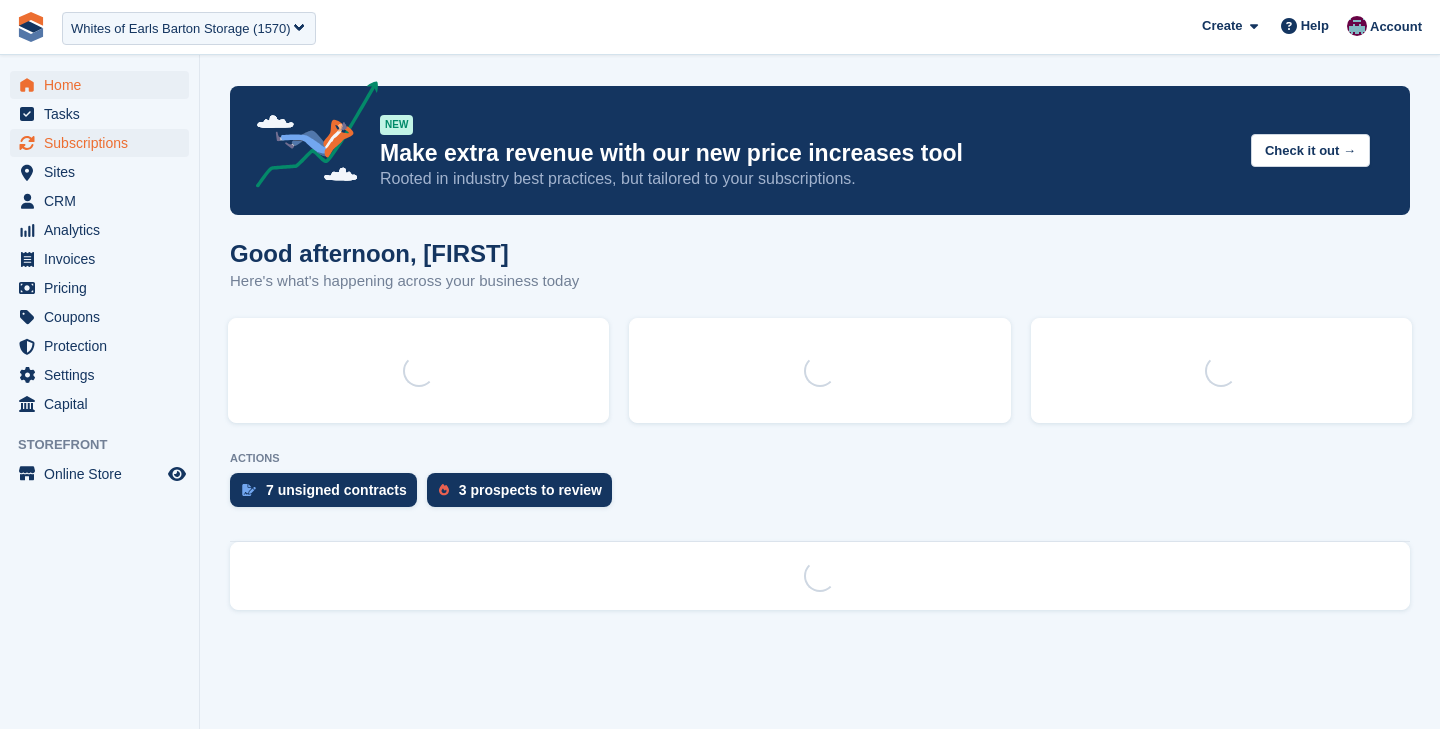 scroll, scrollTop: 0, scrollLeft: 0, axis: both 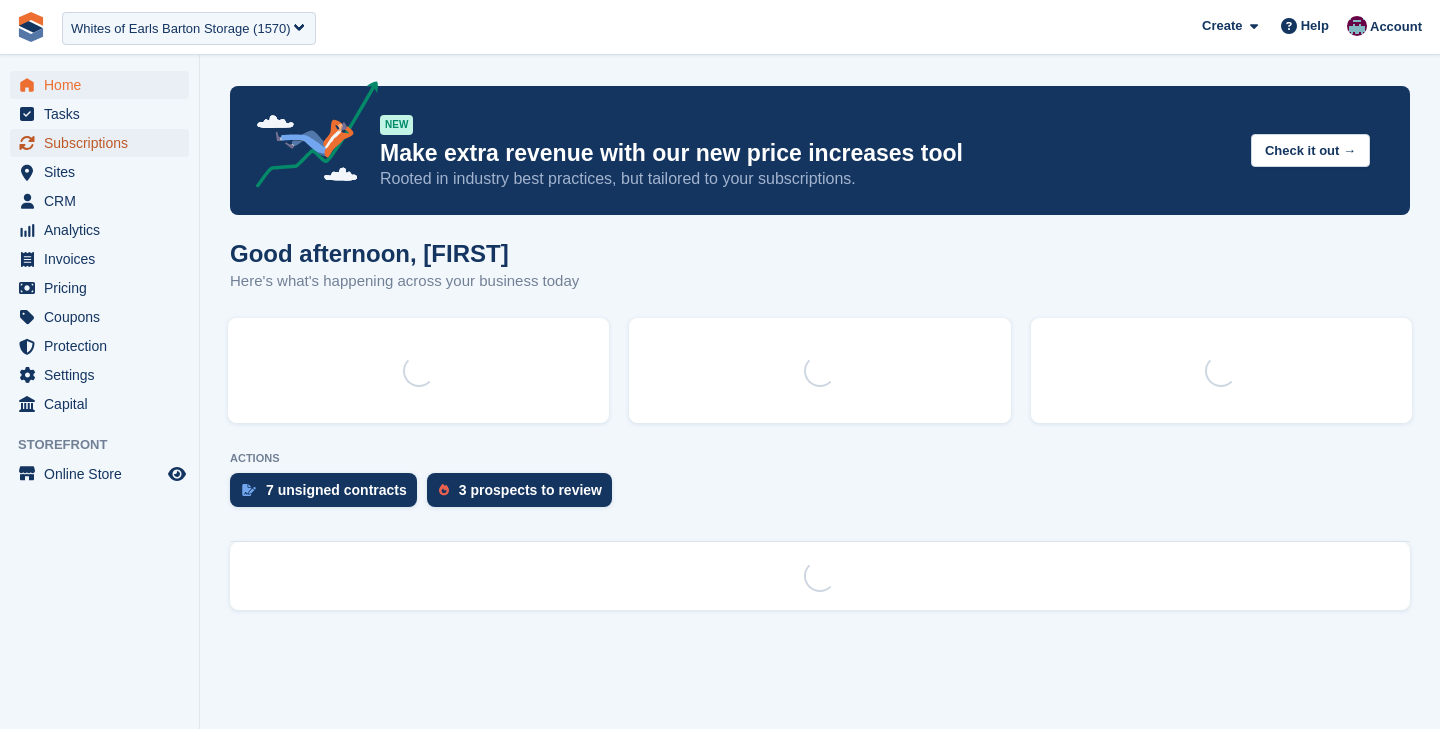 click on "Subscriptions" at bounding box center [104, 143] 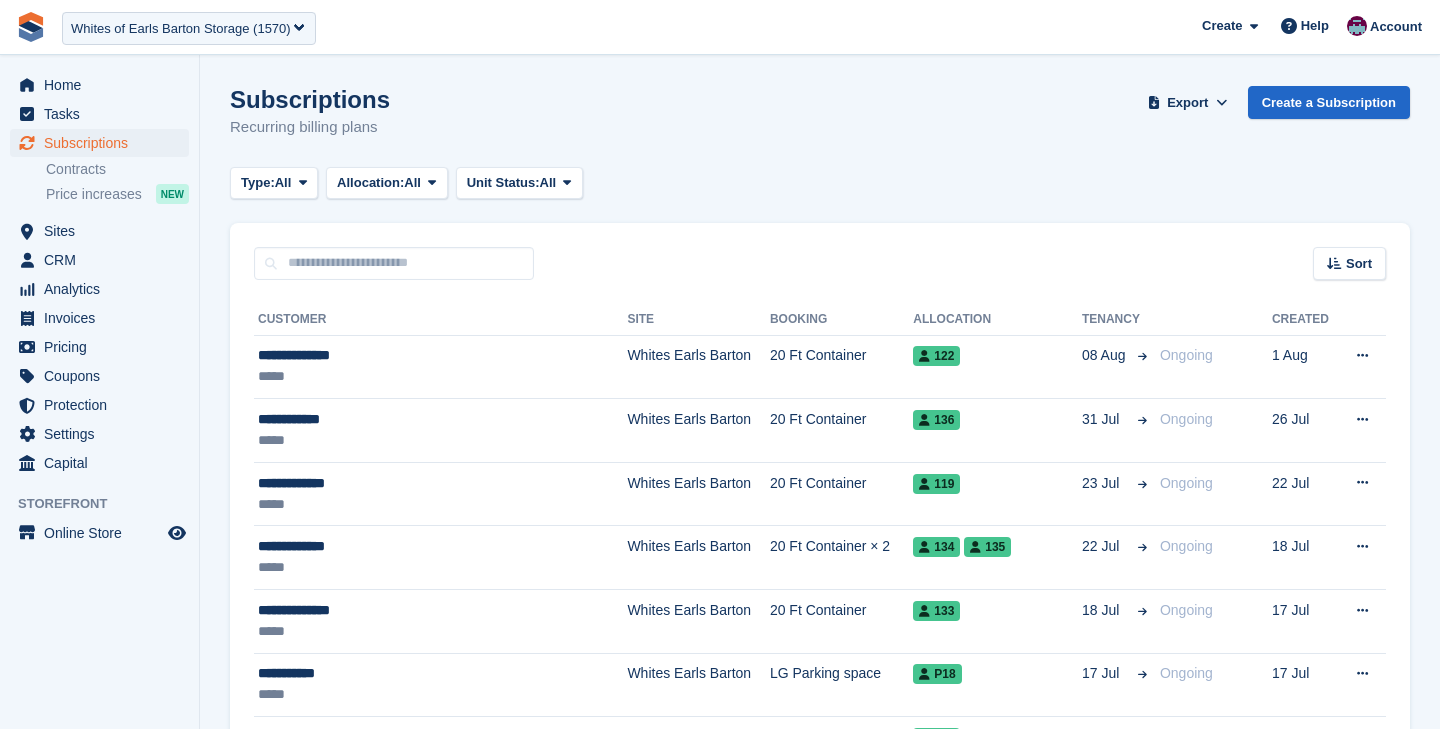 scroll, scrollTop: 0, scrollLeft: 0, axis: both 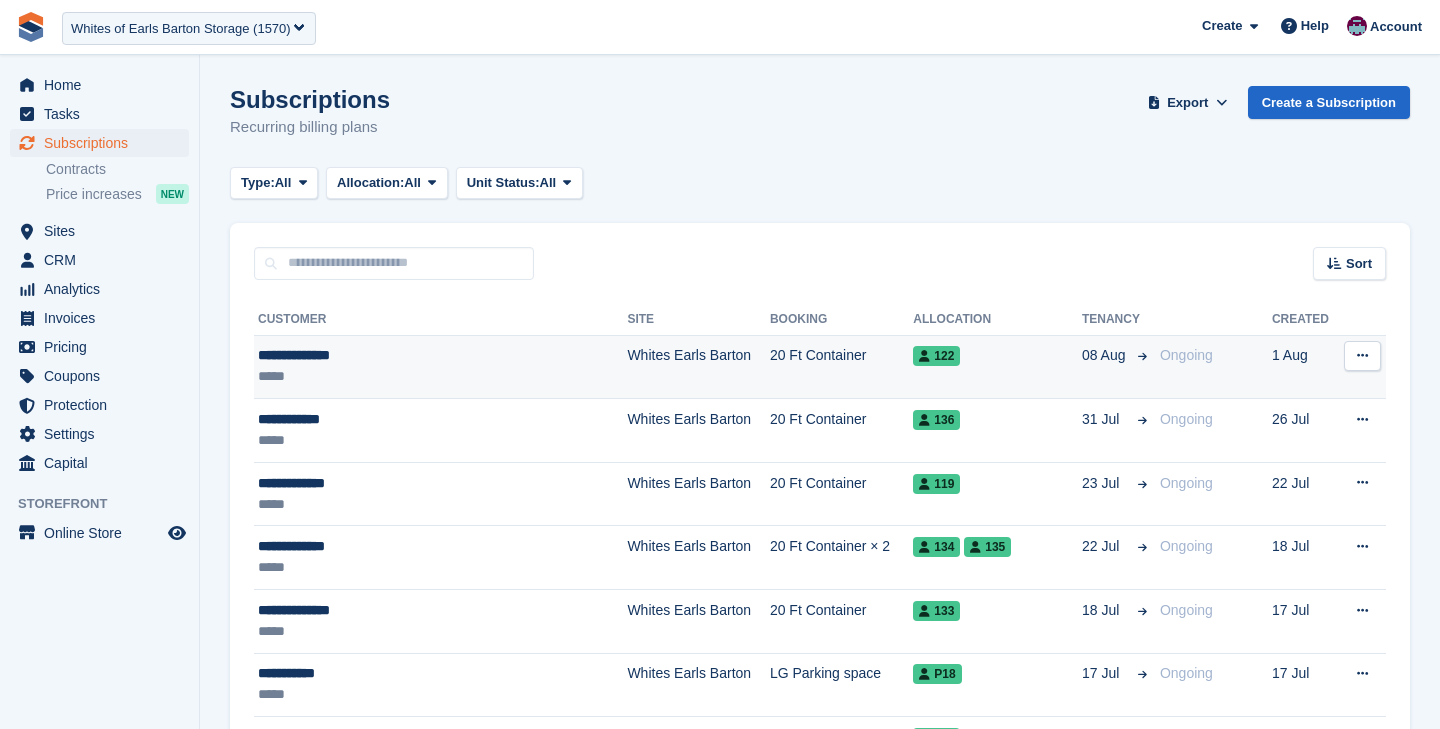 click on "**********" at bounding box center (440, 367) 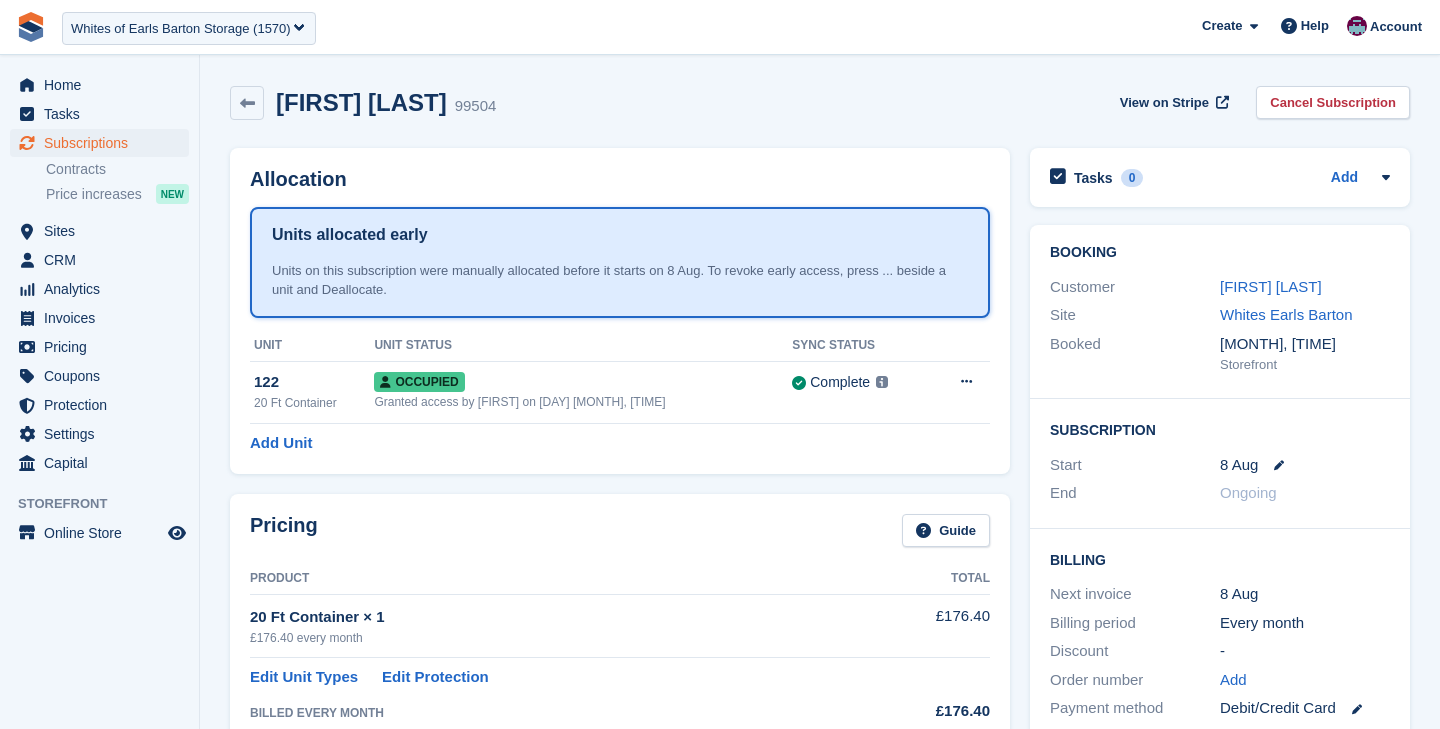 scroll, scrollTop: 356, scrollLeft: 0, axis: vertical 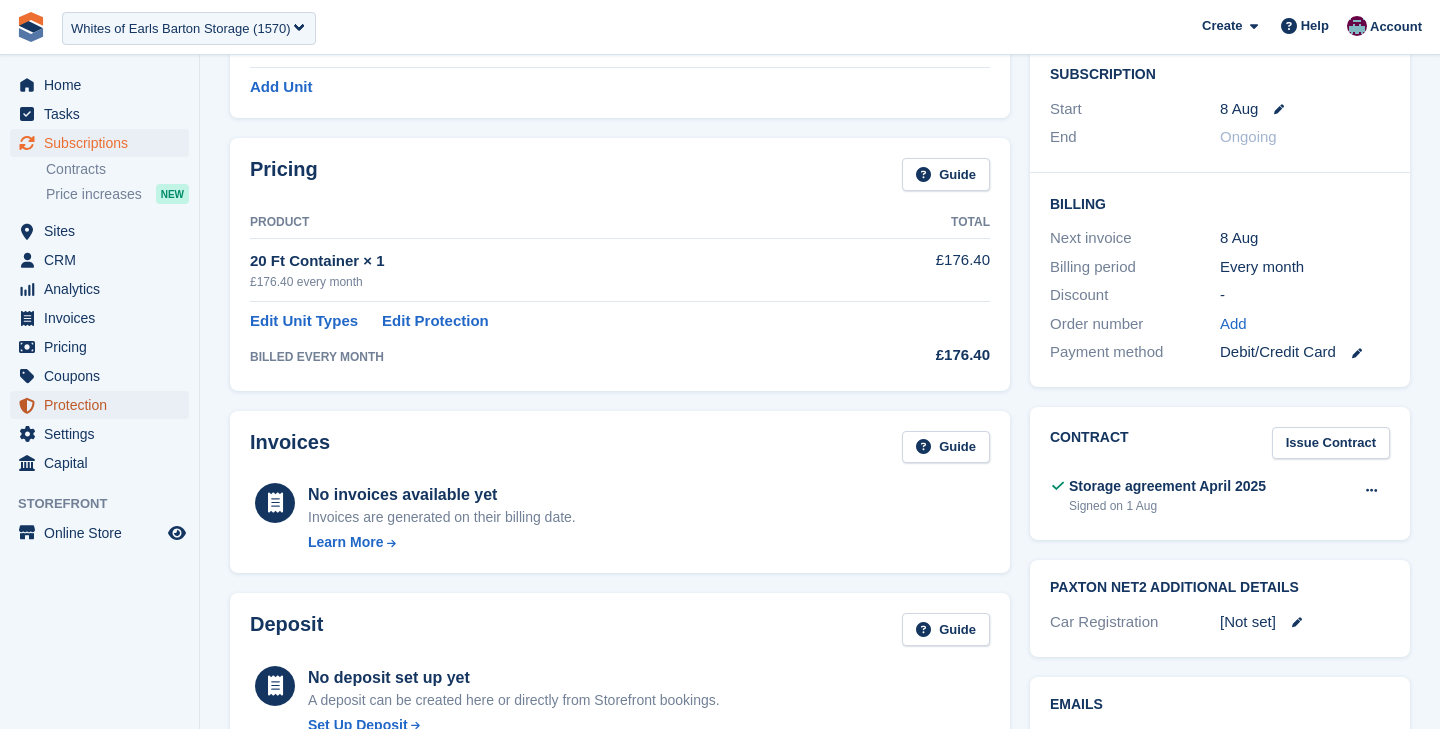click on "Protection" at bounding box center (104, 405) 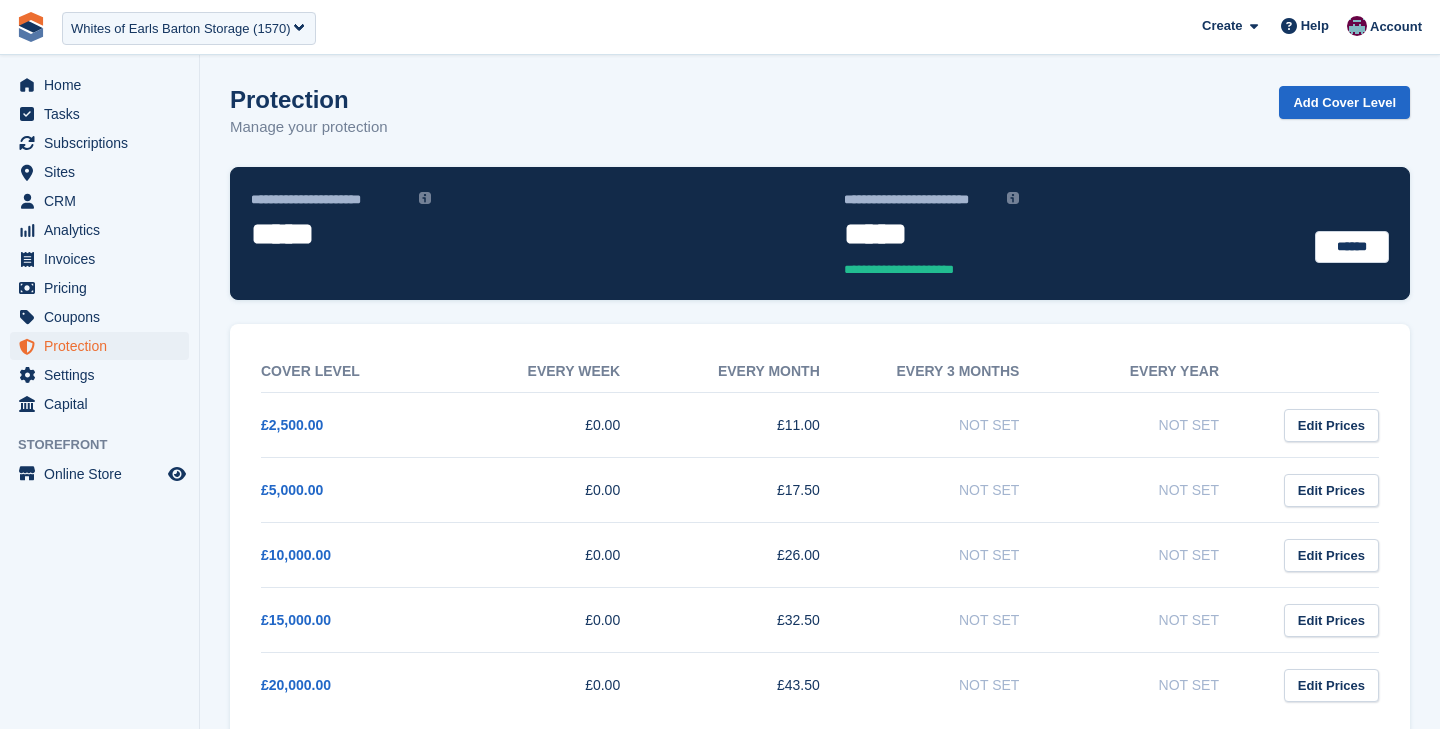 scroll, scrollTop: 39, scrollLeft: 0, axis: vertical 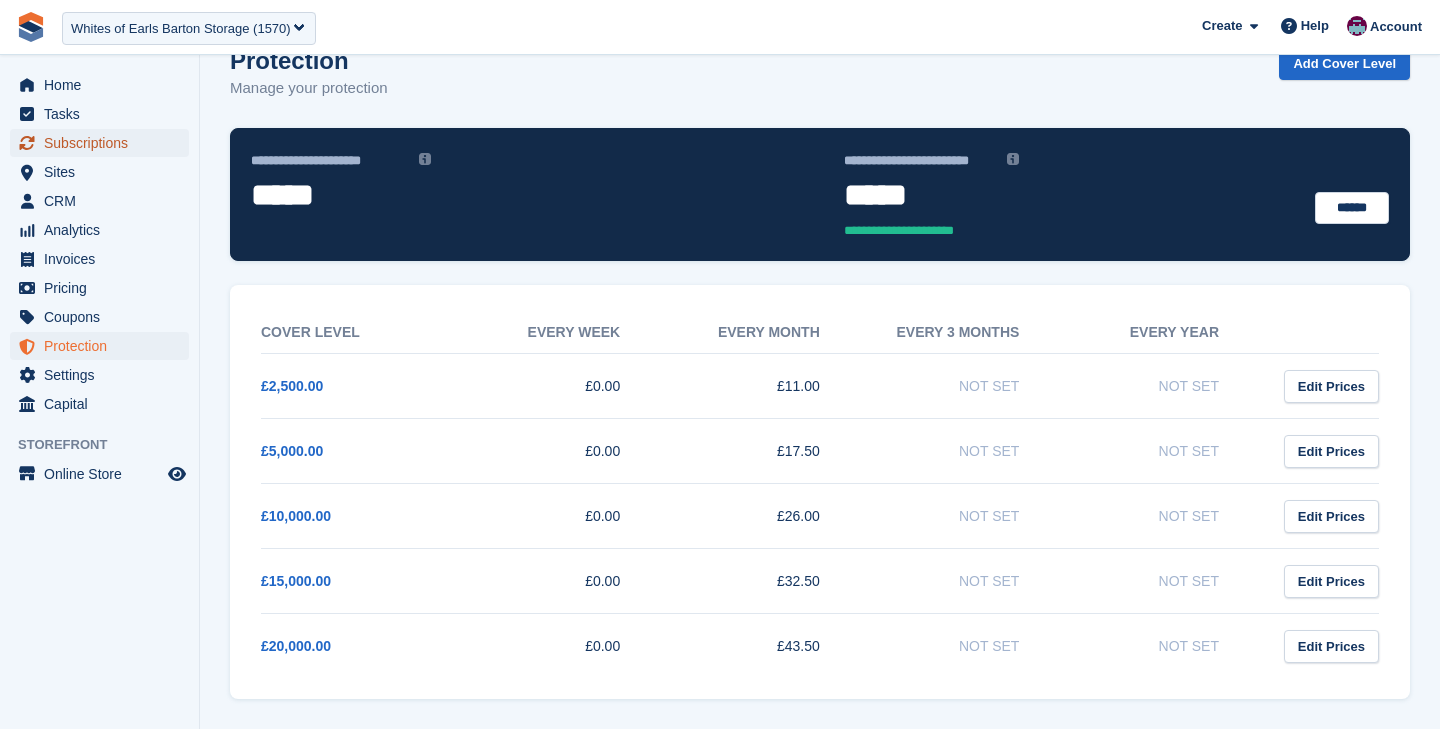 click on "Subscriptions" at bounding box center [104, 143] 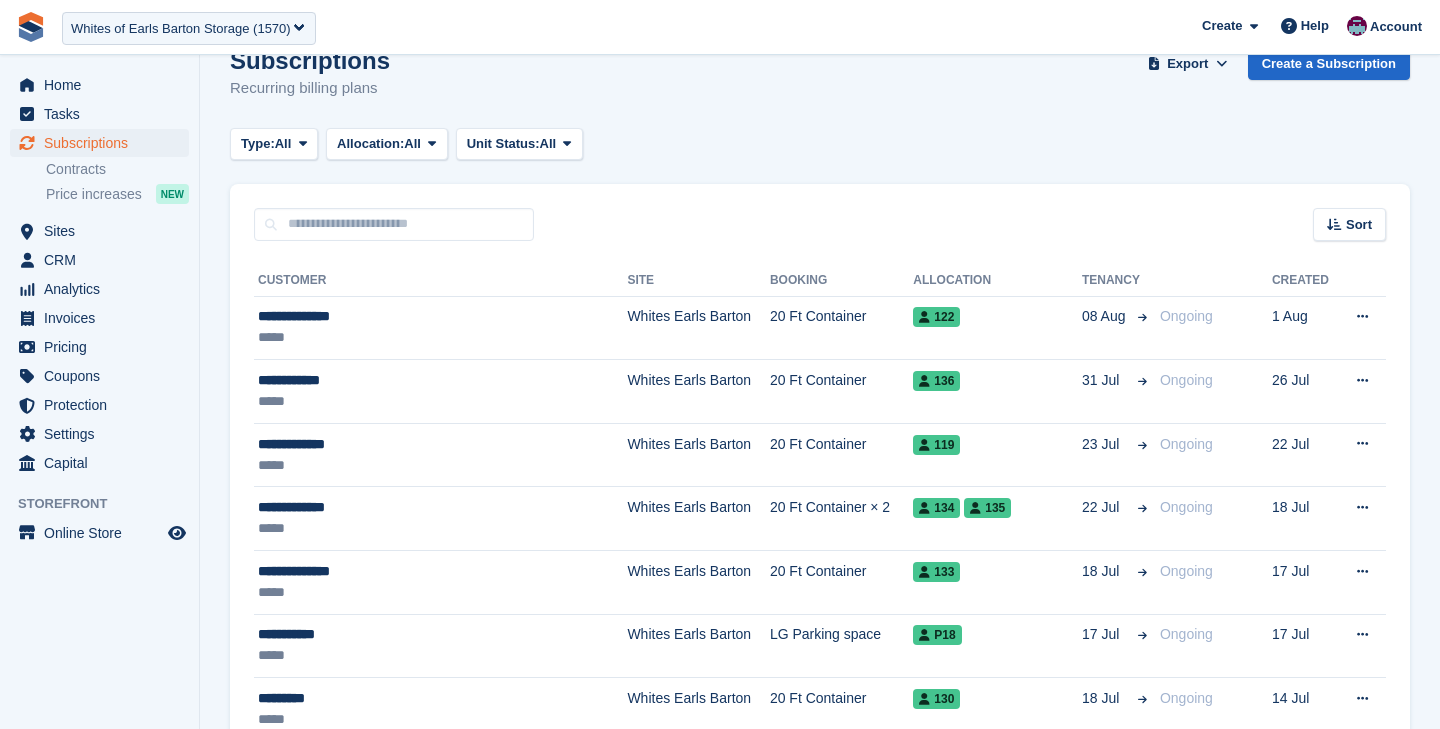 scroll, scrollTop: 0, scrollLeft: 0, axis: both 